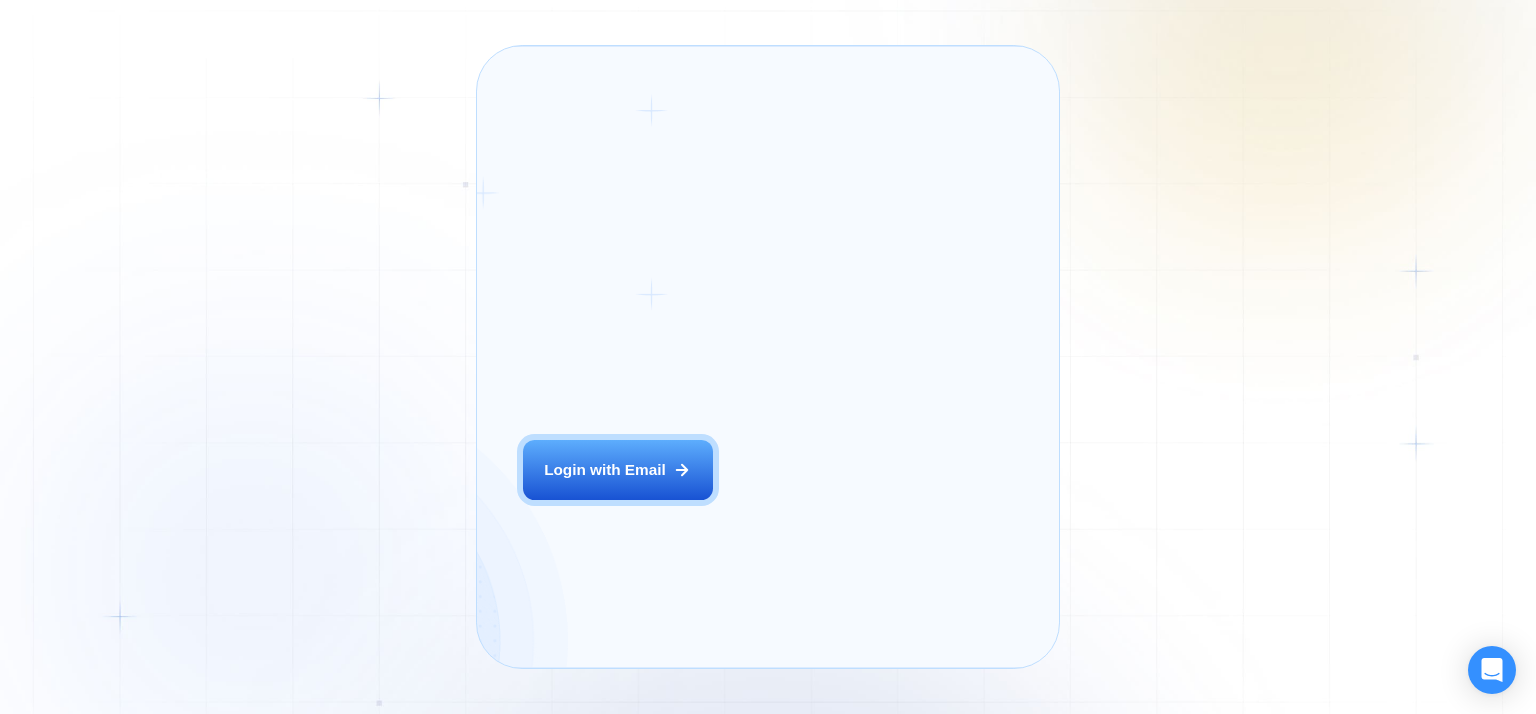 scroll, scrollTop: 0, scrollLeft: 0, axis: both 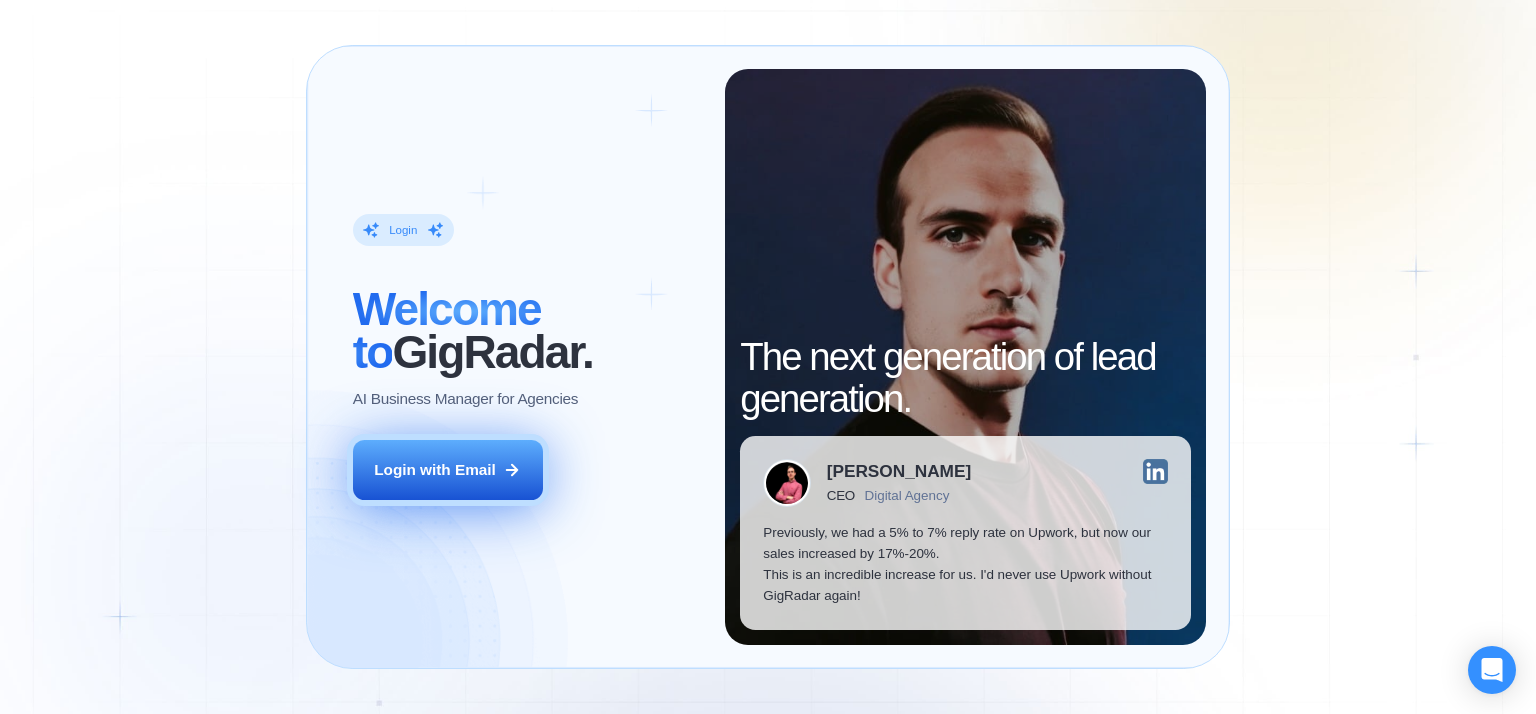 click on "Login with Email" at bounding box center (435, 469) 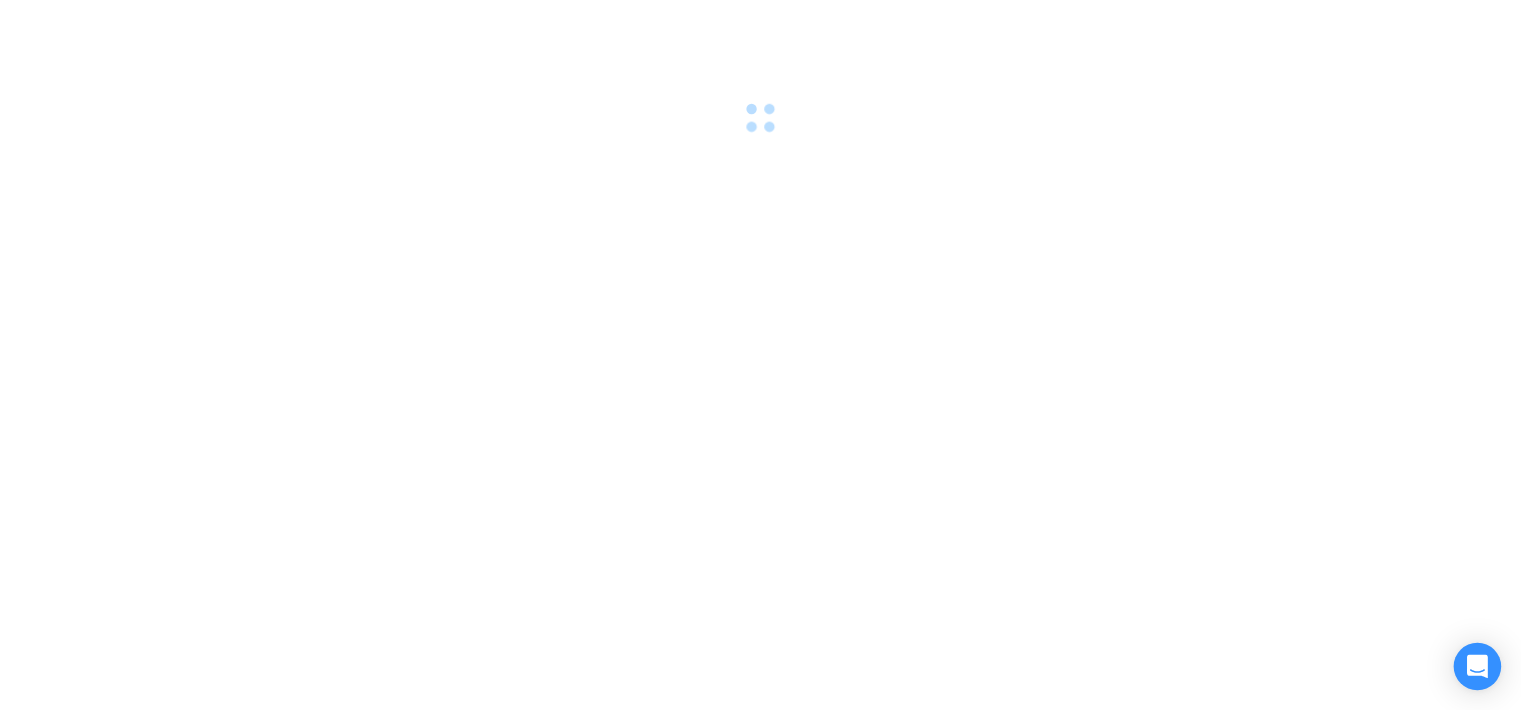 scroll, scrollTop: 0, scrollLeft: 0, axis: both 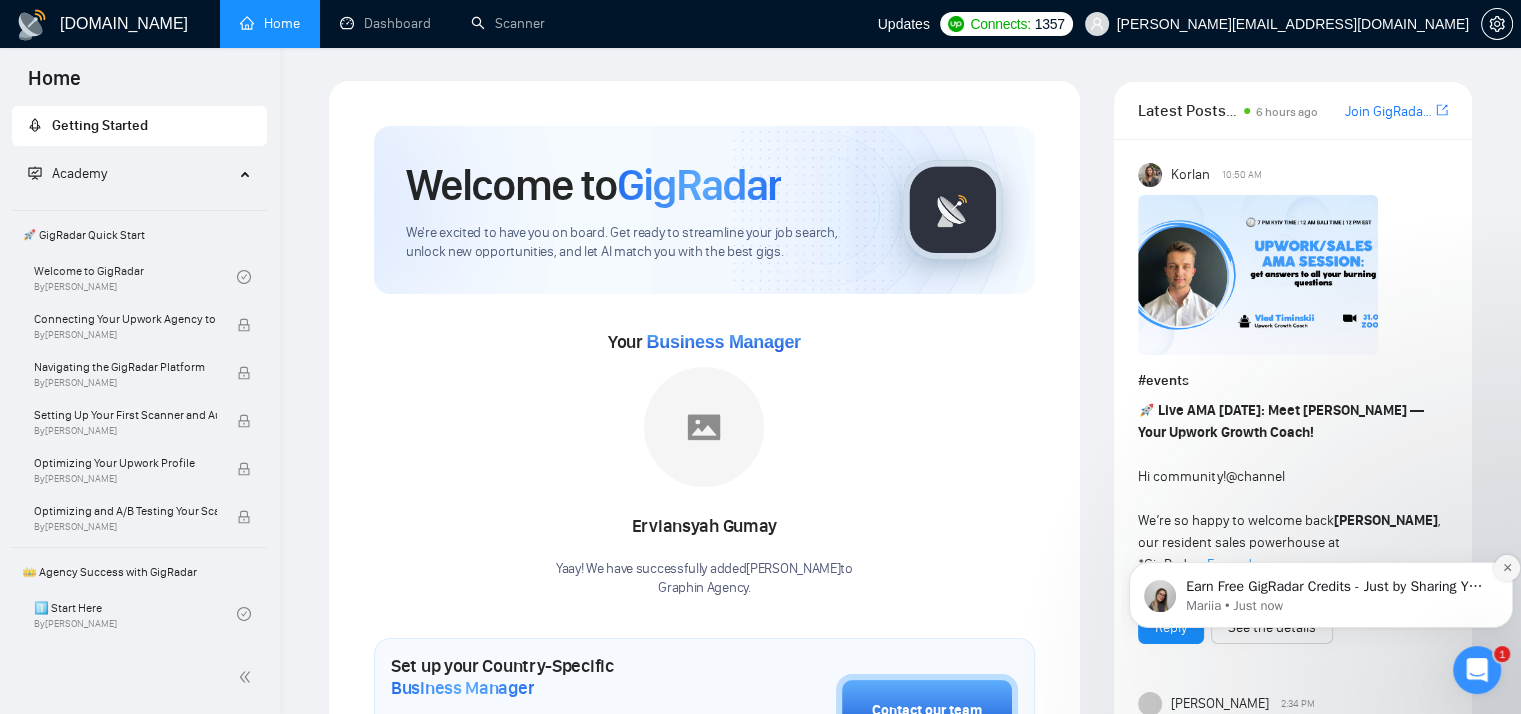 click 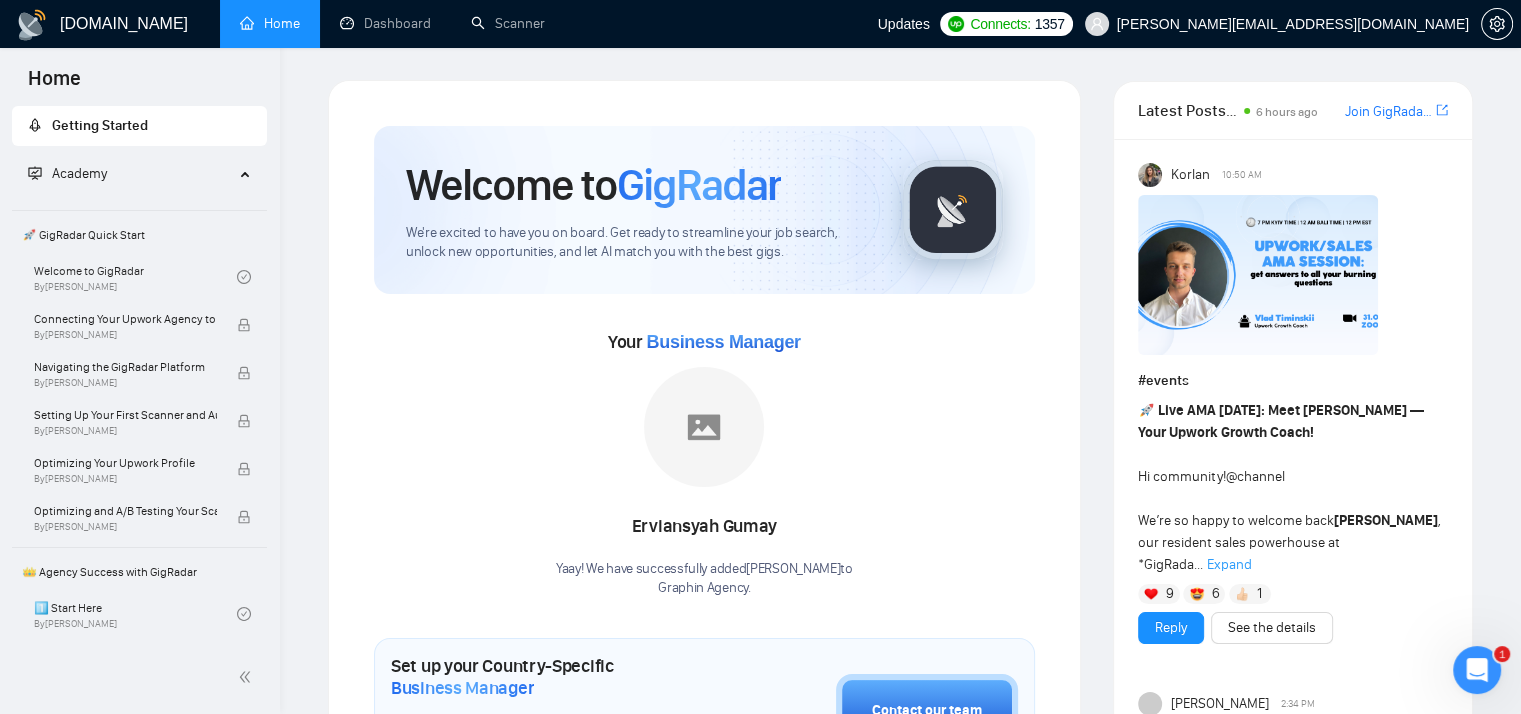 click 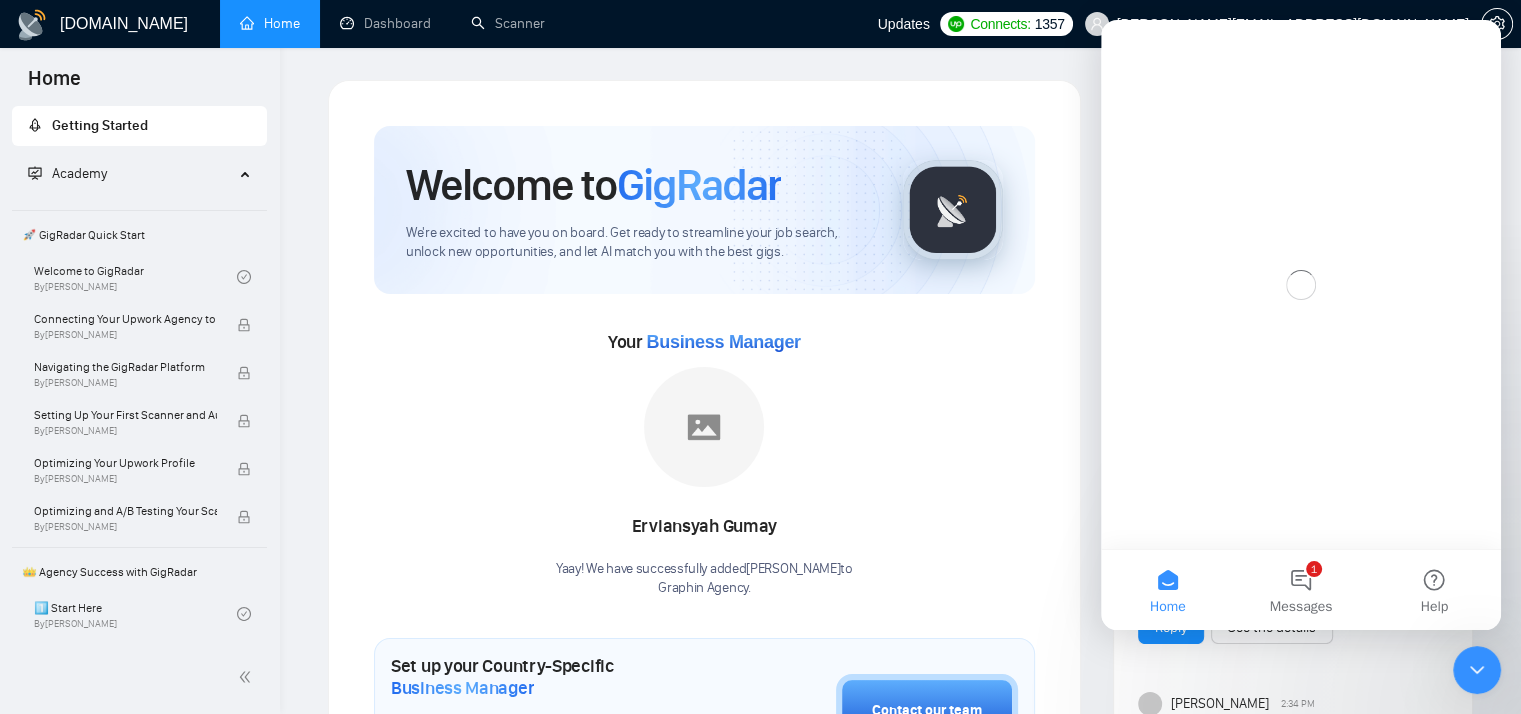 scroll, scrollTop: 0, scrollLeft: 0, axis: both 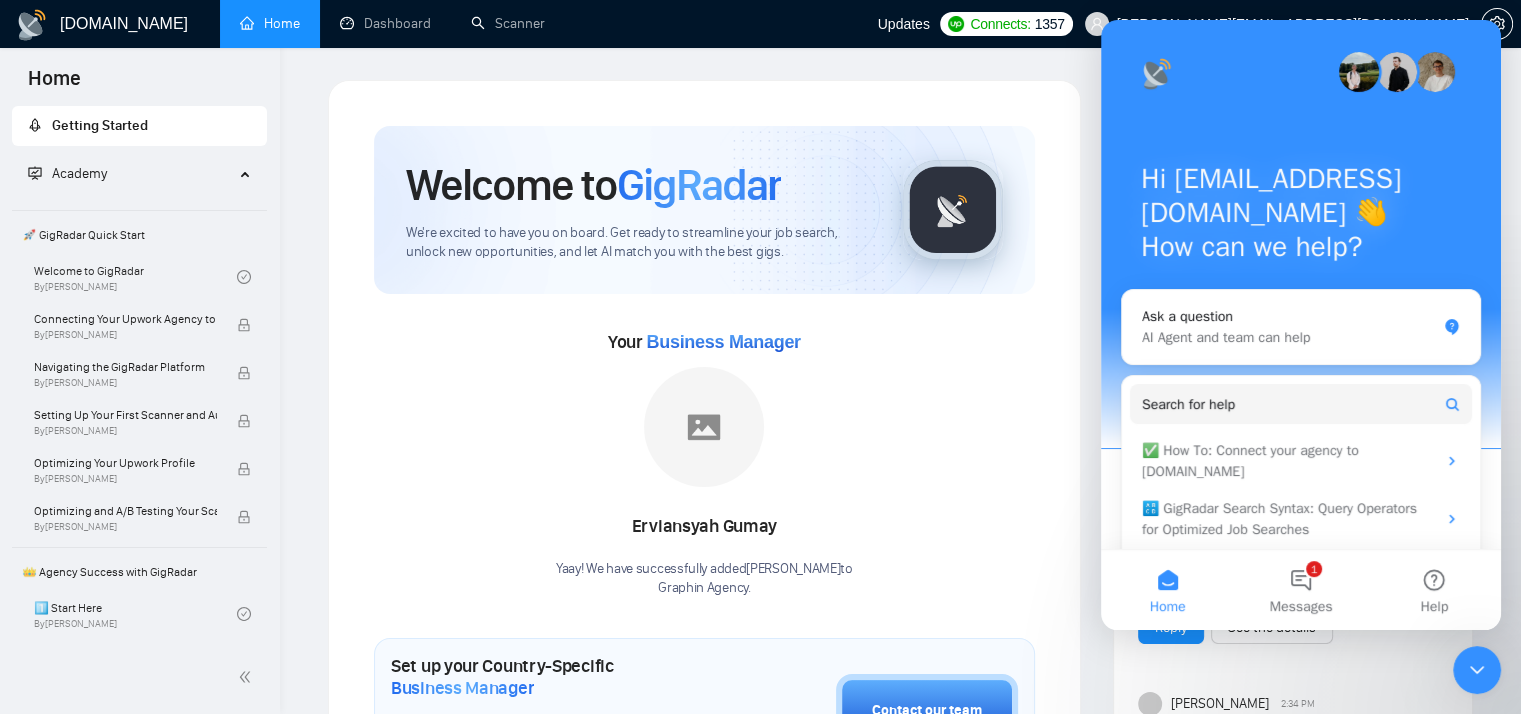 click 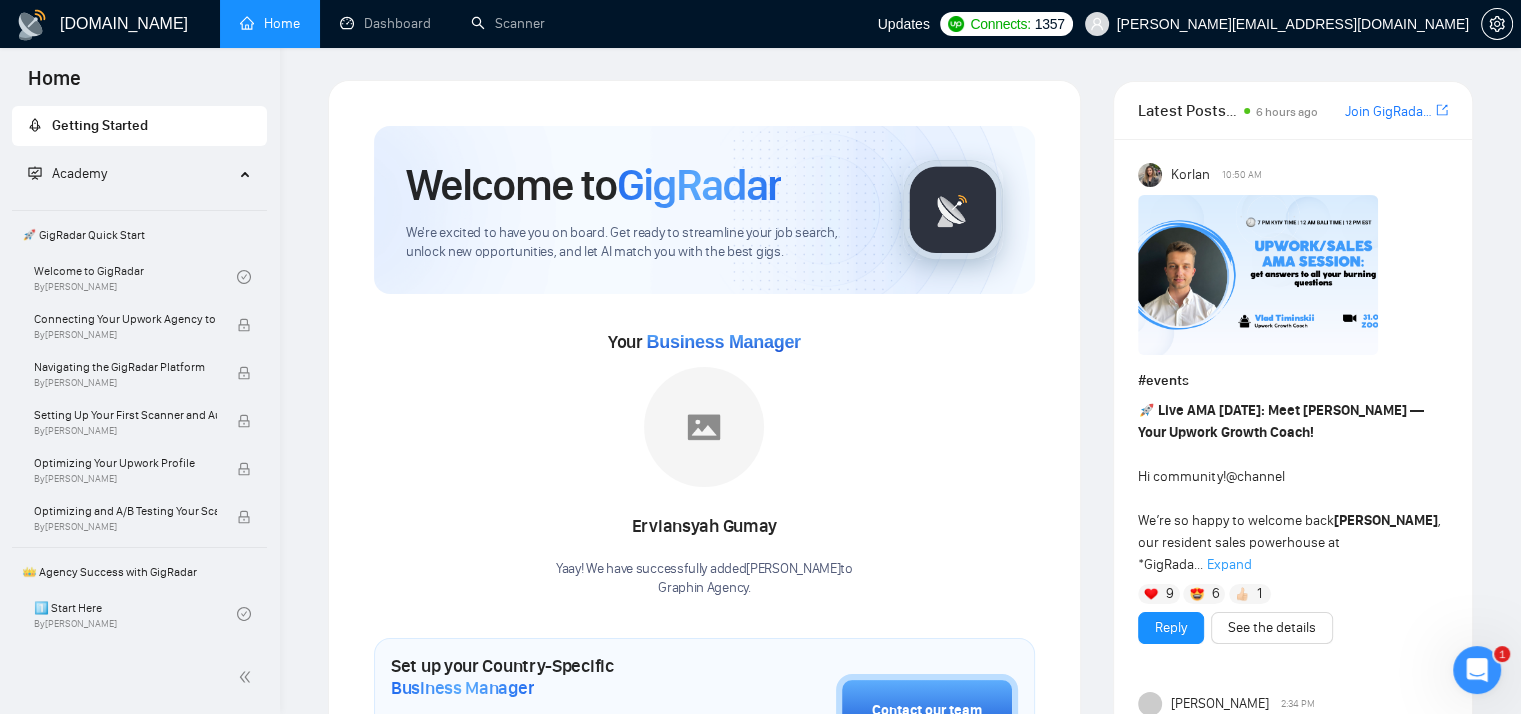 scroll, scrollTop: 0, scrollLeft: 0, axis: both 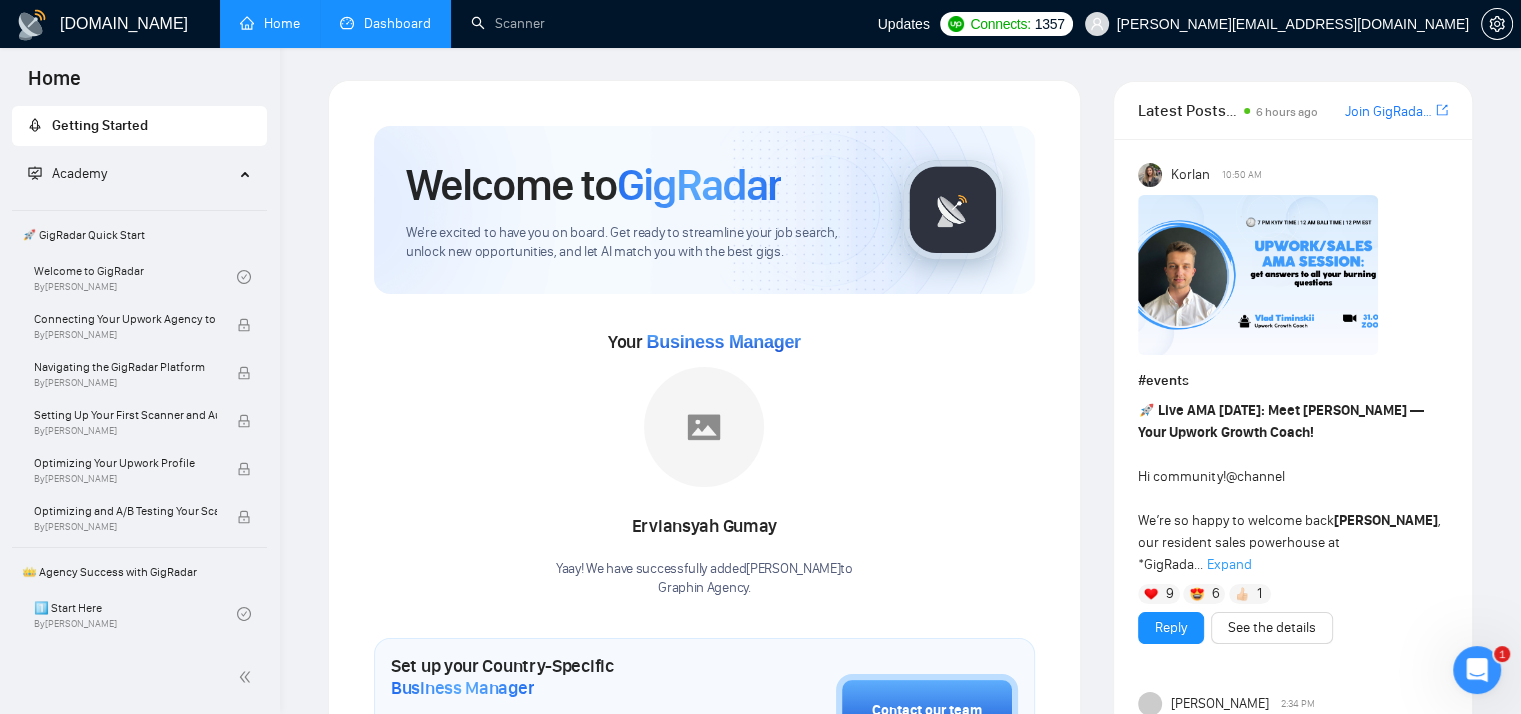 click on "Dashboard" at bounding box center [385, 23] 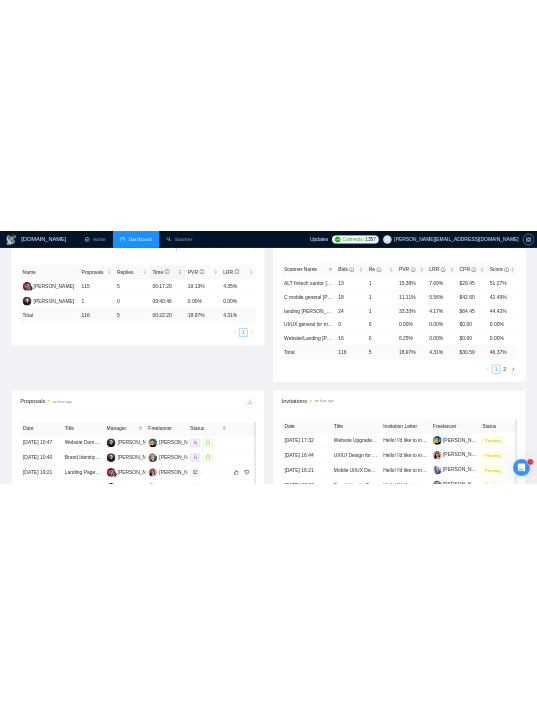 scroll, scrollTop: 0, scrollLeft: 0, axis: both 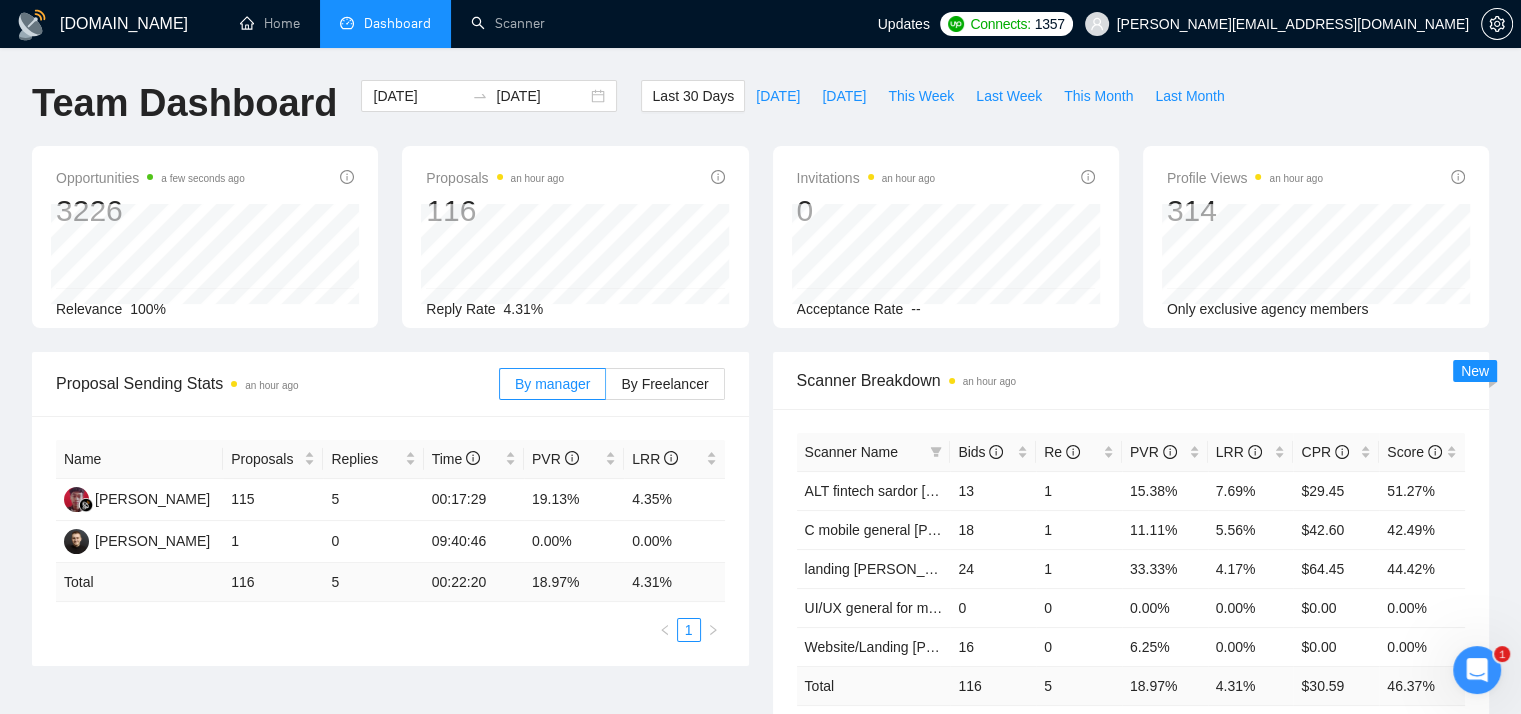 click on "GigRadar.io Home Dashboard Scanner Updates  Connects: 1357 dmytro@tytarenko.com.ua Team Dashboard 2025-06-30 2025-07-30 Last 30 Days Today Yesterday This Week Last Week This Month Last Month Opportunities a few seconds ago 3226   Relevance 100% Proposals an hour ago 116   2025-07-13
Sent 2 Reply Rate 4.31% Invitations an hour ago 0   Acceptance Rate -- Profile Views an hour ago 314   Only exclusive agency members Proposal Sending Stats an hour ago By manager By Freelancer Name Proposals Replies Time   PVR   LRR   Erviansyah Gumay 115 5 00:17:29 19.13% 4.35% Andrii Padun 1 0 09:40:46 0.00% 0.00% Total 116 5 00:22:20 18.97 % 4.31 % 1 Scanner Breakdown an hour ago Scanner Name Bids   Re   PVR   LRR   CPR   Score   ALT fintech sardor Alex 13 1 15.38% 7.69% $29.45 51.27% C mobile general sardor Anna 18 1 11.11% 5.56% $42.60 42.49% landing lilia sardor 24 1 33.33% 4.17% $64.45 44.42% UI/UX general for manual review 0 0 0.00% 0.00% $0.00 0.00% Website/Landing Alex Sardor 16 0 6.25% 0.00% $0.00 0.00% 5" at bounding box center [760, 792] 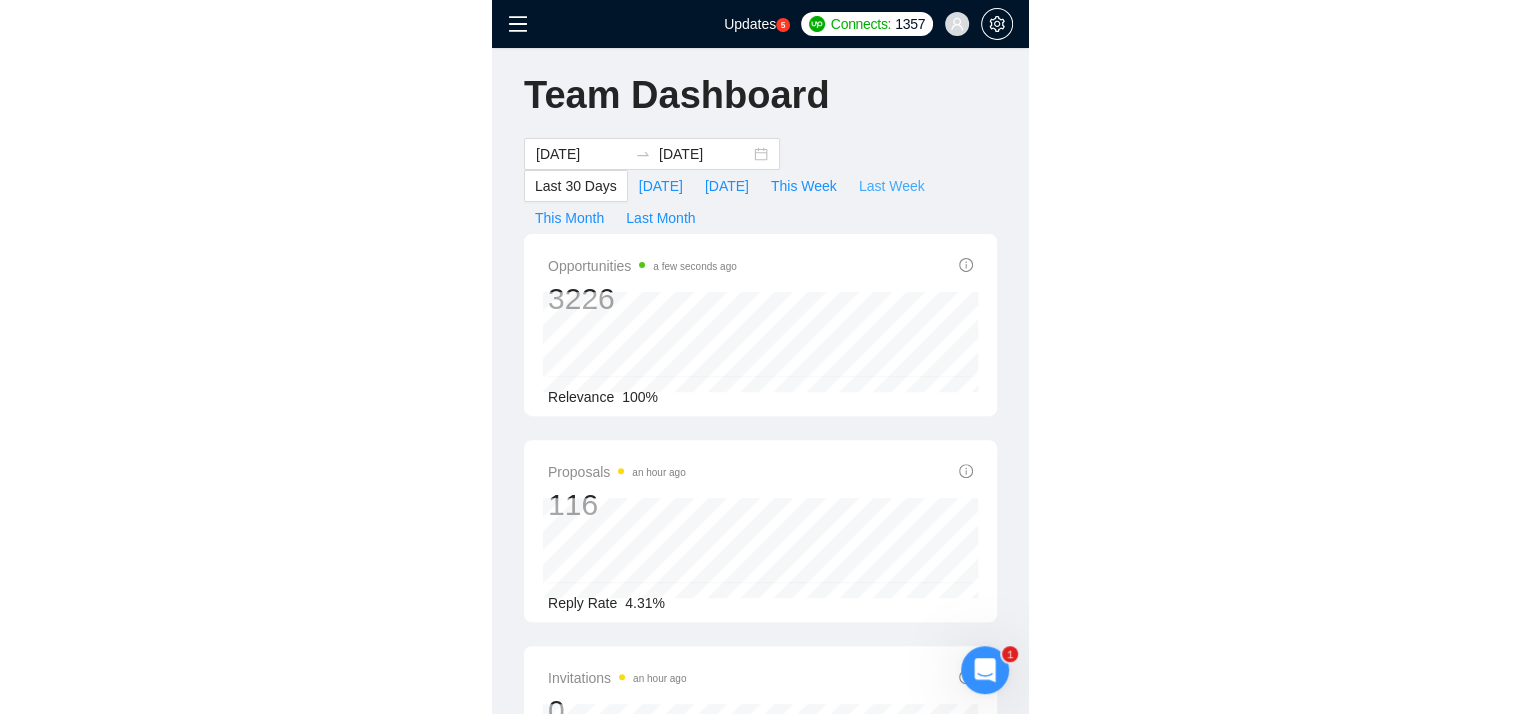 scroll, scrollTop: 8, scrollLeft: 0, axis: vertical 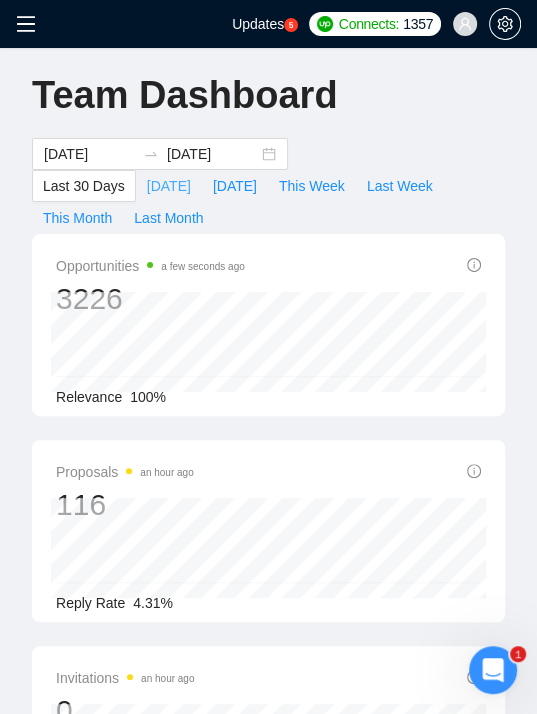 click on "Today" at bounding box center [169, 186] 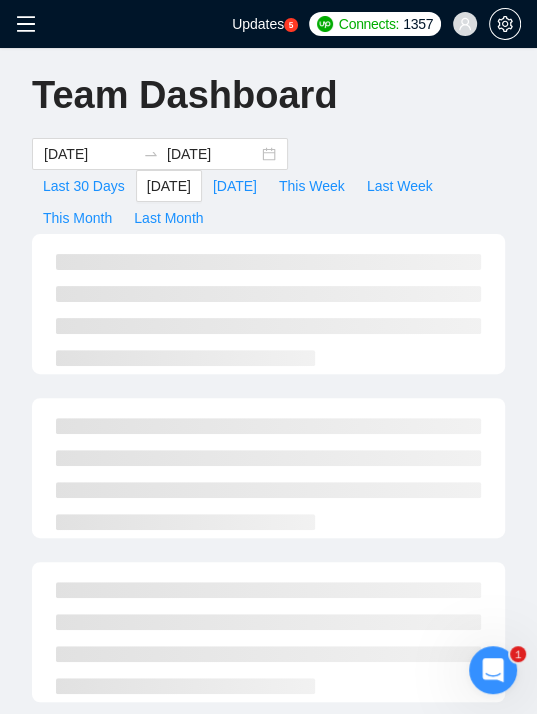 type on "2025-07-30" 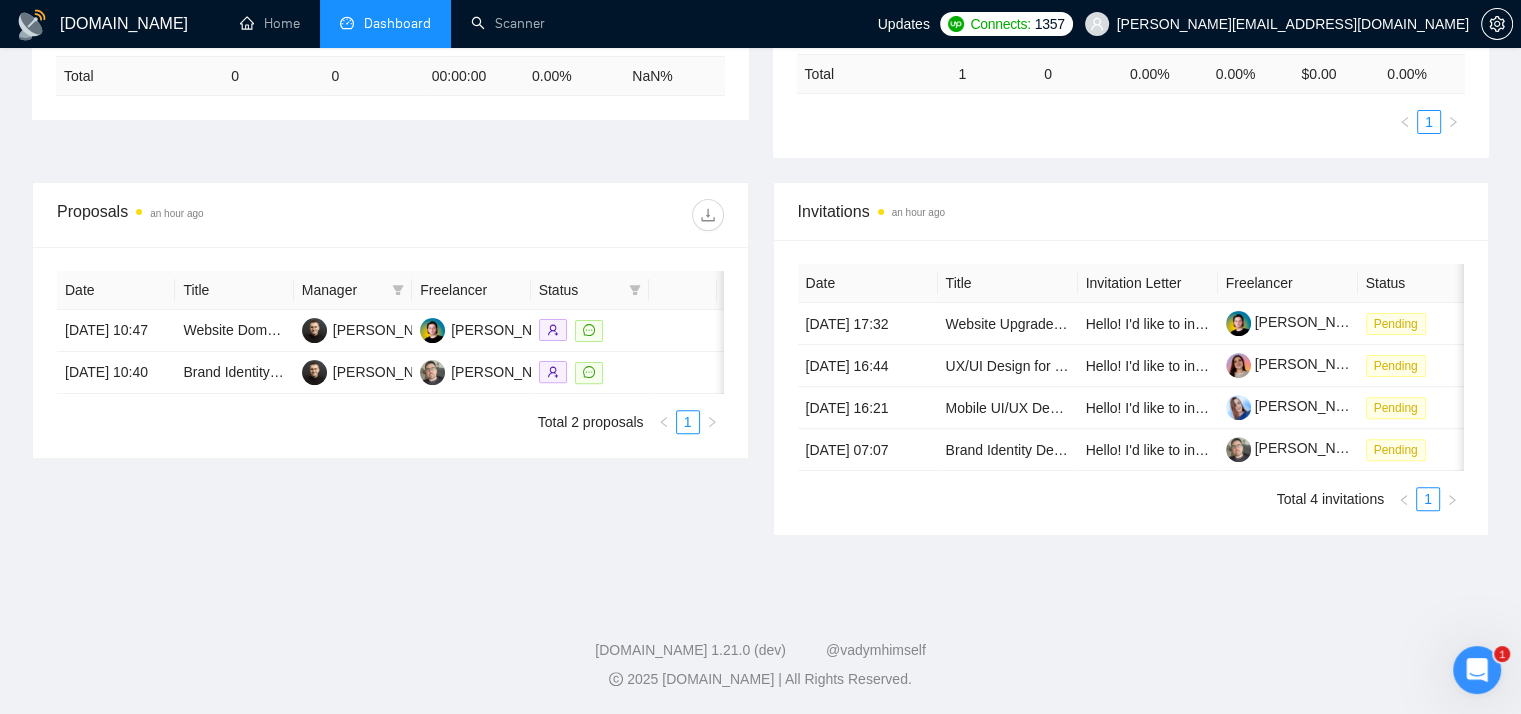 scroll, scrollTop: 0, scrollLeft: 0, axis: both 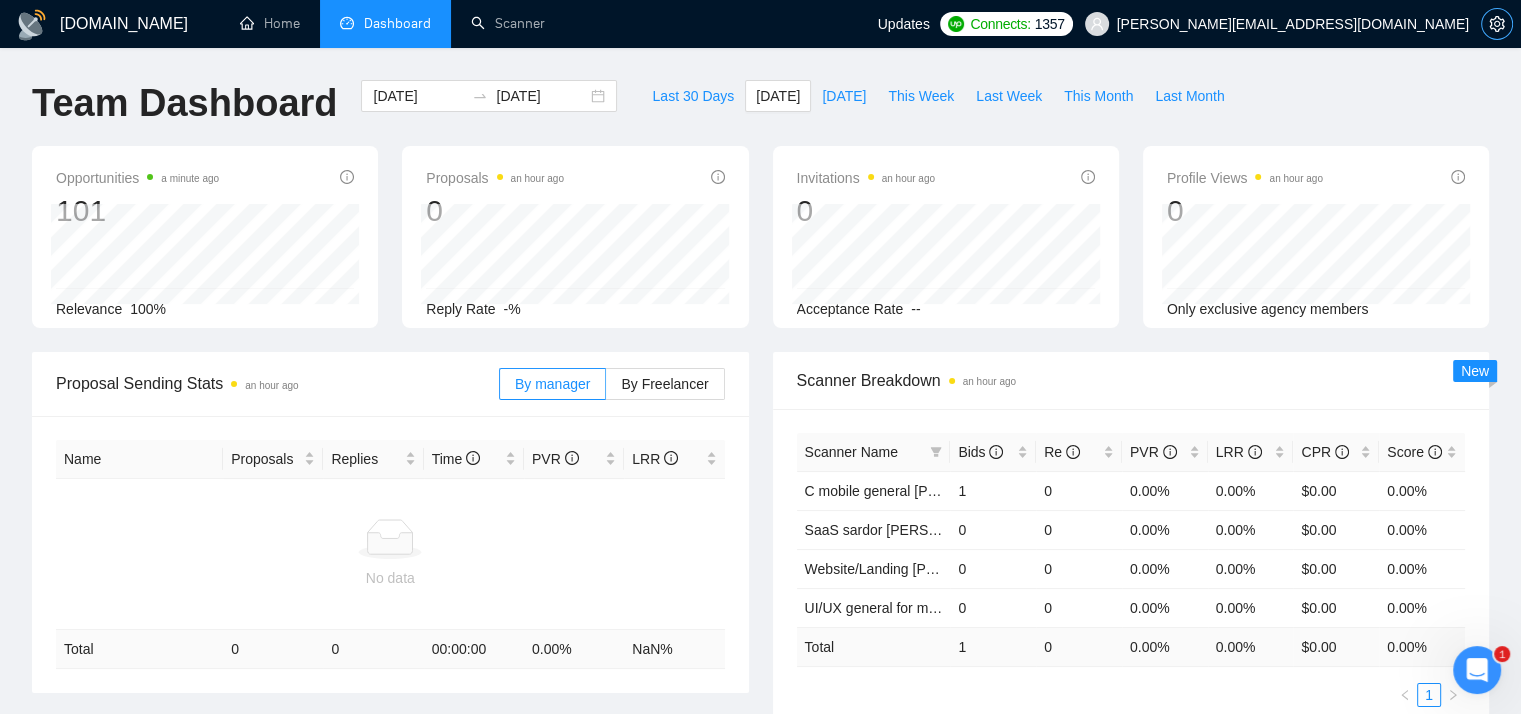click 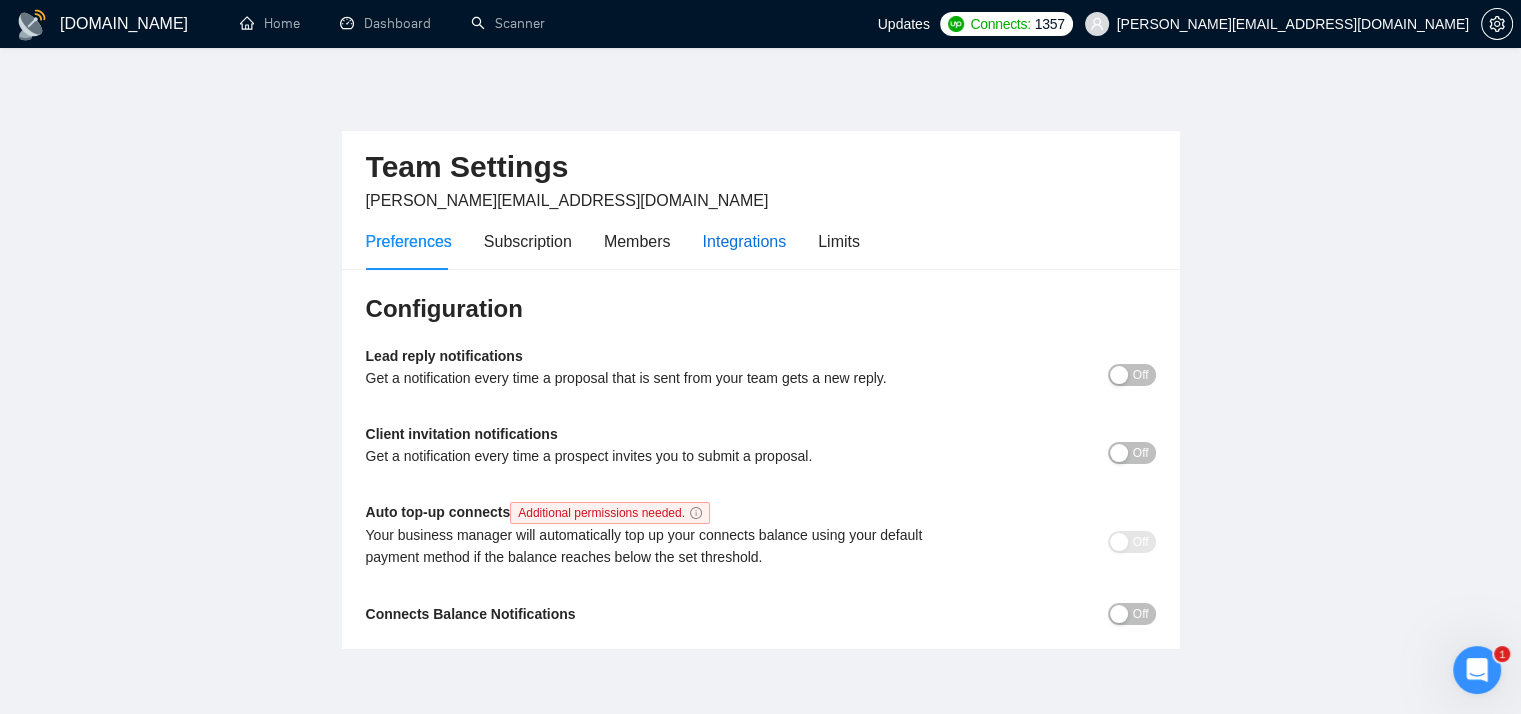 click on "Integrations" at bounding box center (745, 241) 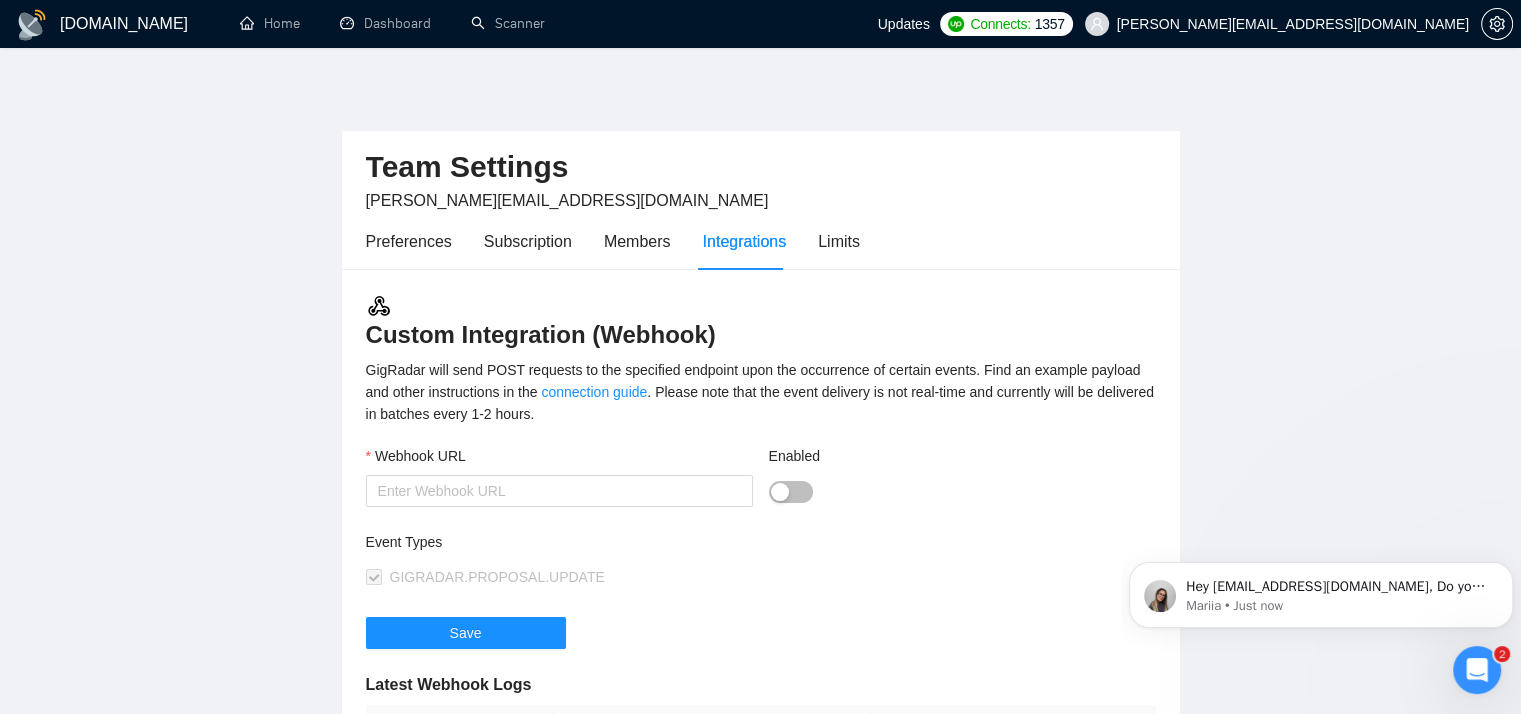 scroll, scrollTop: 0, scrollLeft: 0, axis: both 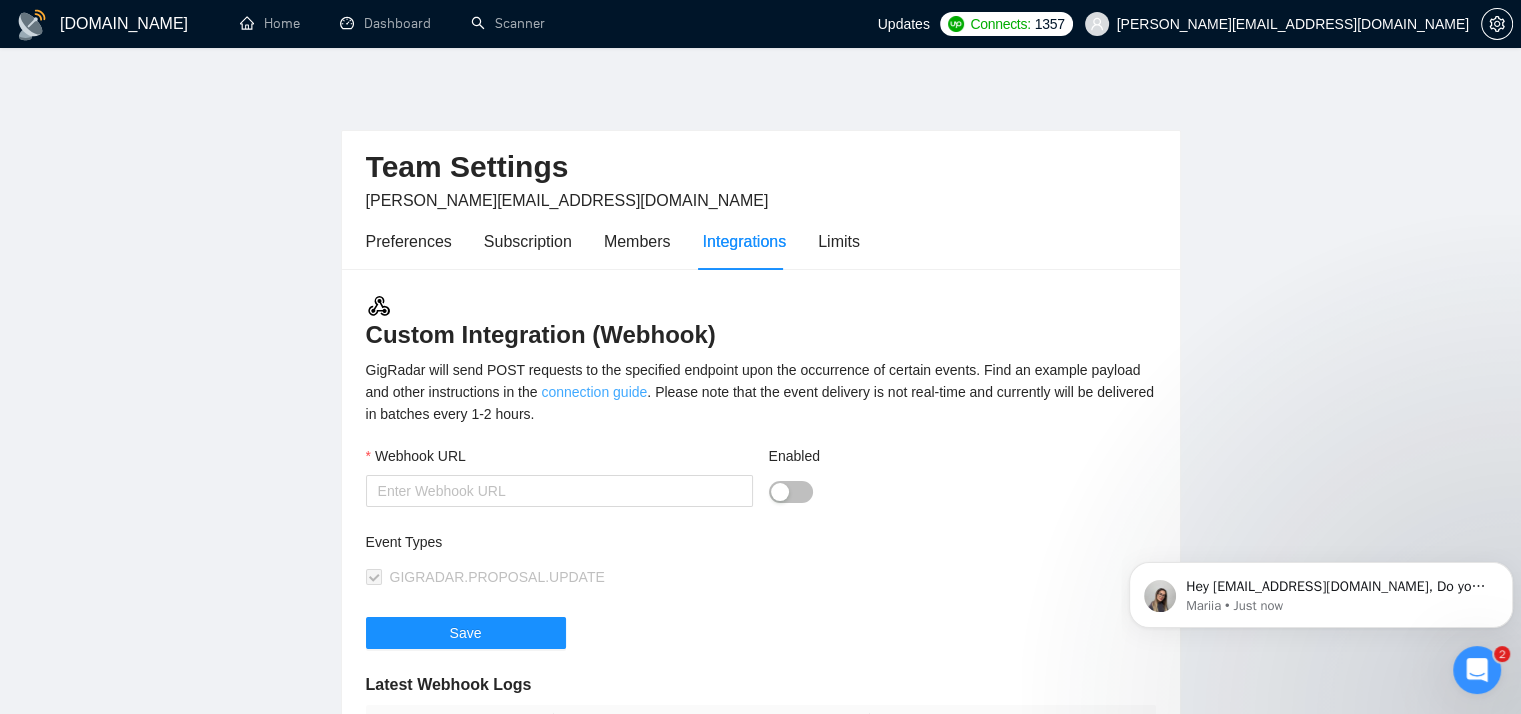 click on "connection guide" at bounding box center (594, 392) 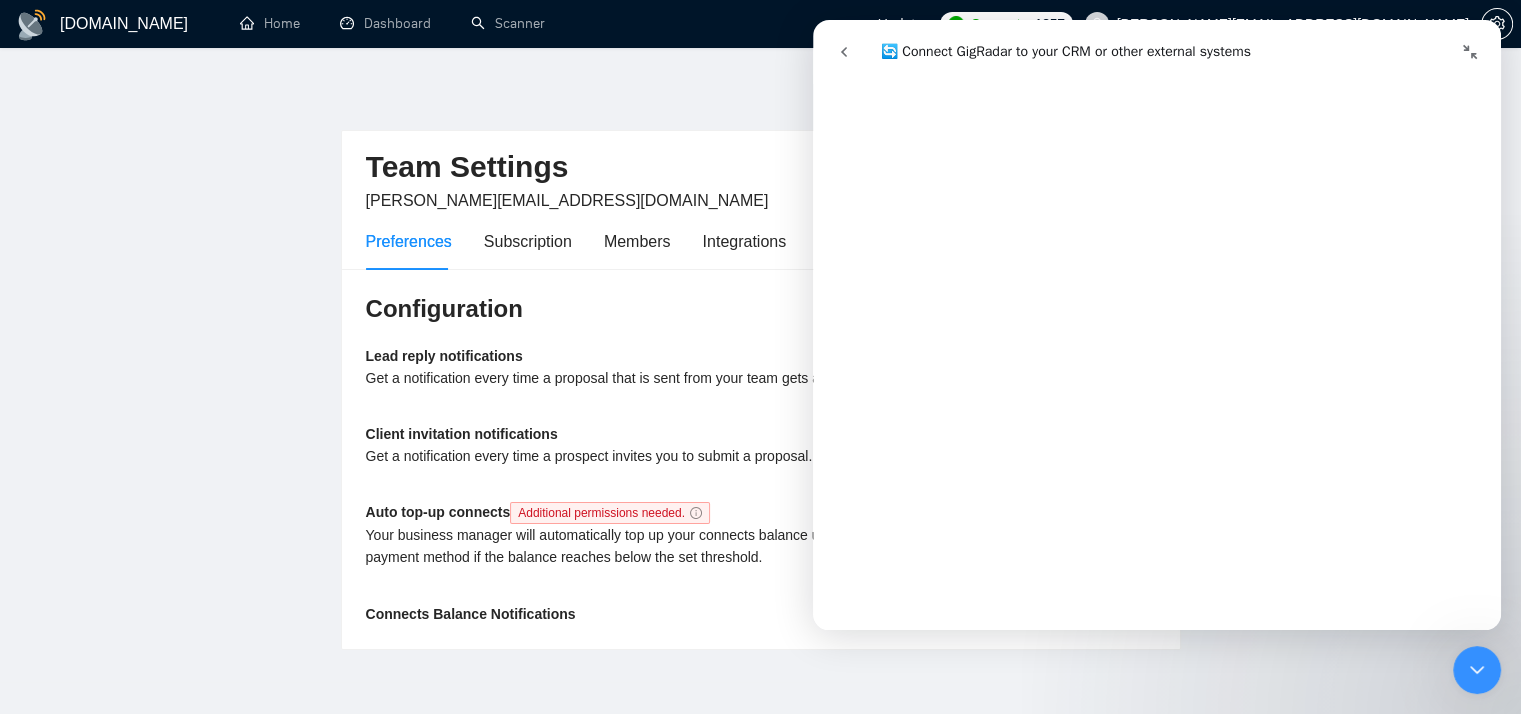 scroll, scrollTop: 0, scrollLeft: 0, axis: both 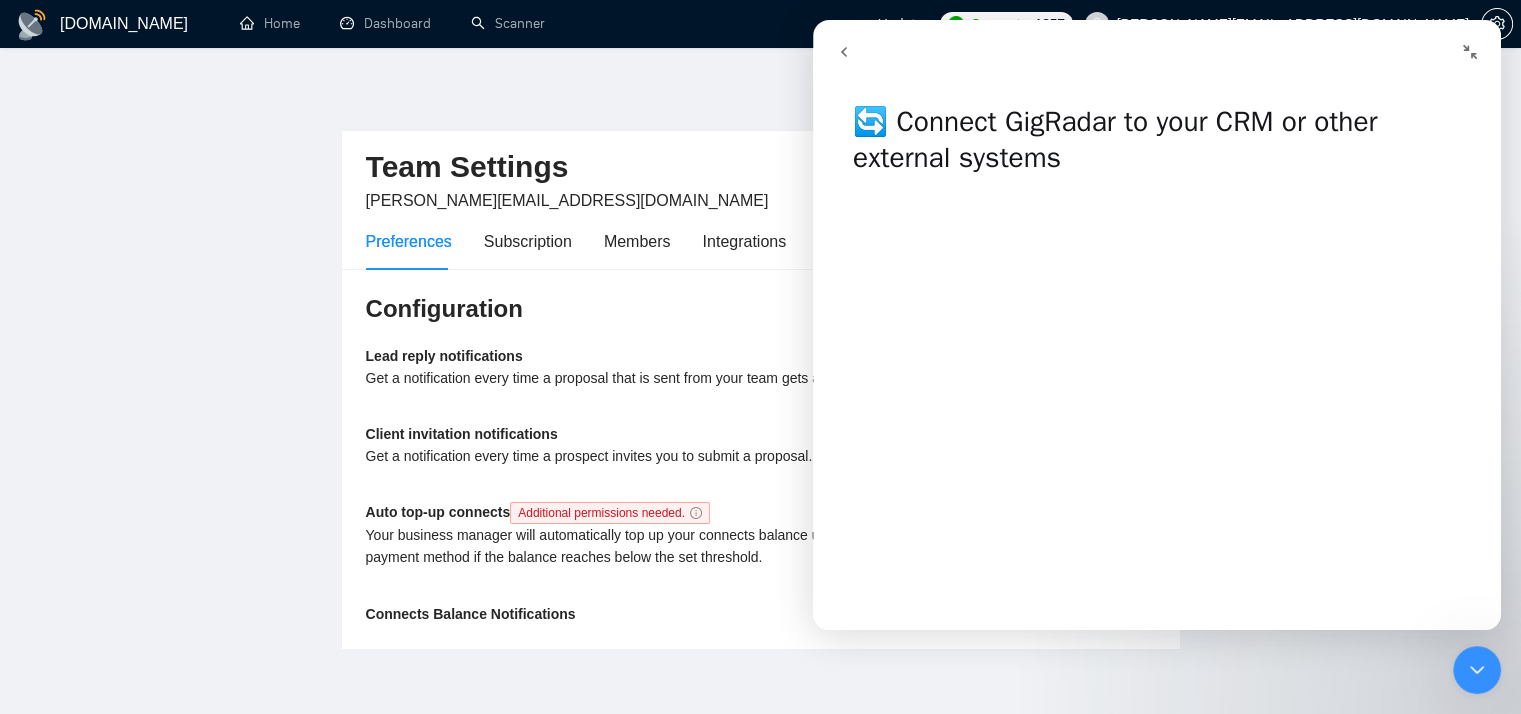 click on "Team Settings dmytro@tytarenko.com.ua Preferences Subscription Members Integrations Limits Configuration Lead reply notifications Get a notification every time a proposal that is sent from your team gets a new reply. Off Client invitation notifications Get a notification every time a prospect invites you to submit a proposal. Off Auto top-up connects   Additional permissions needed. Your business manager will automatically top up your connects balance using your default payment method if the balance reaches below the set threshold. Off Connects Balance Notifications Off" at bounding box center [761, 365] 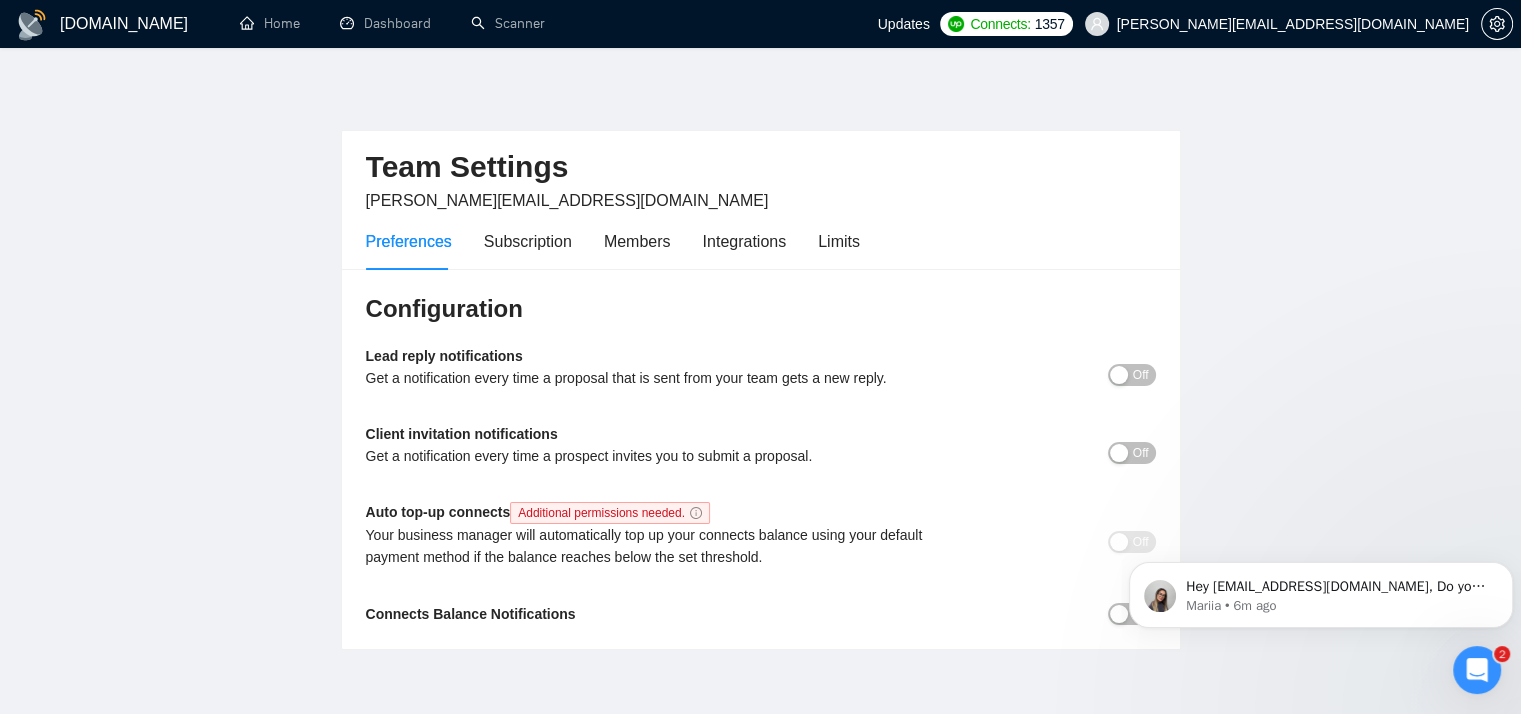 scroll, scrollTop: 0, scrollLeft: 0, axis: both 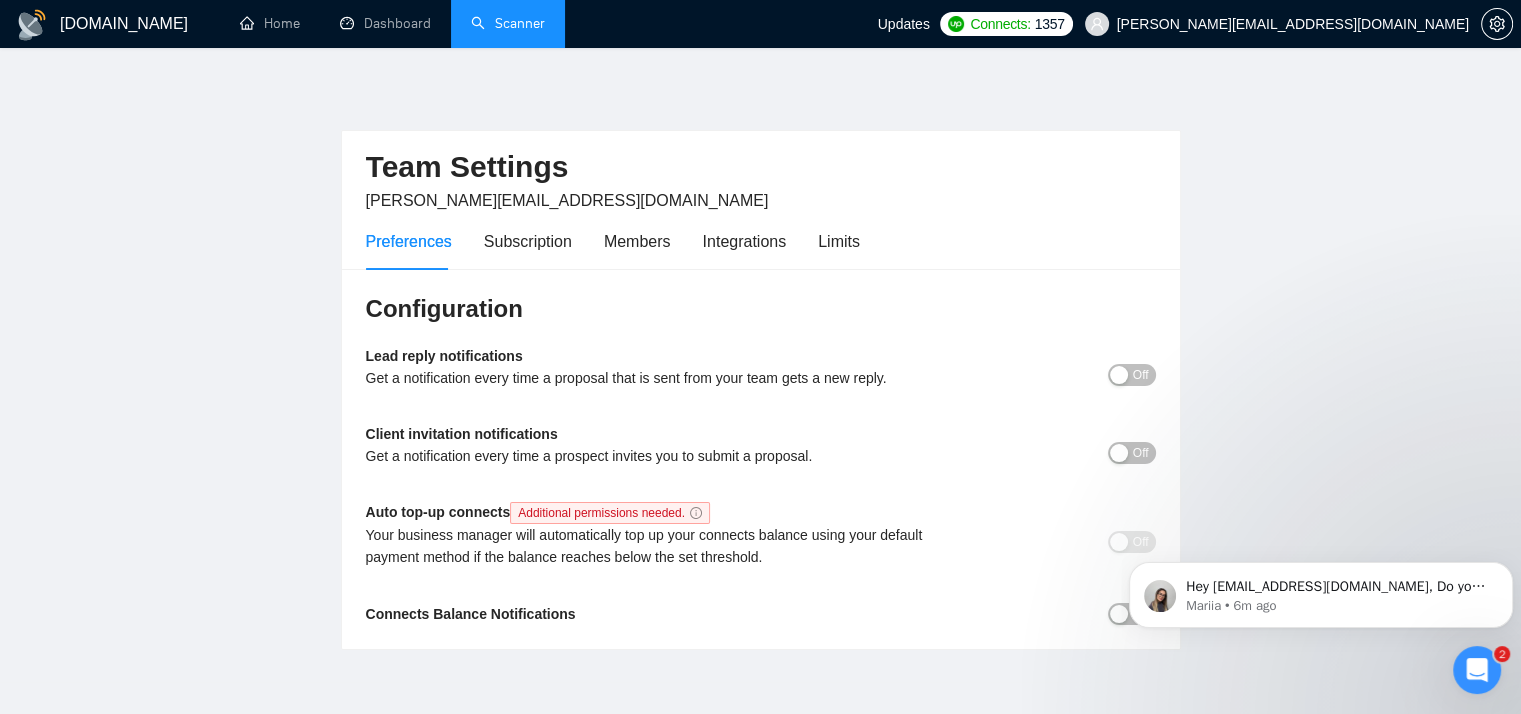click on "Scanner" at bounding box center [508, 23] 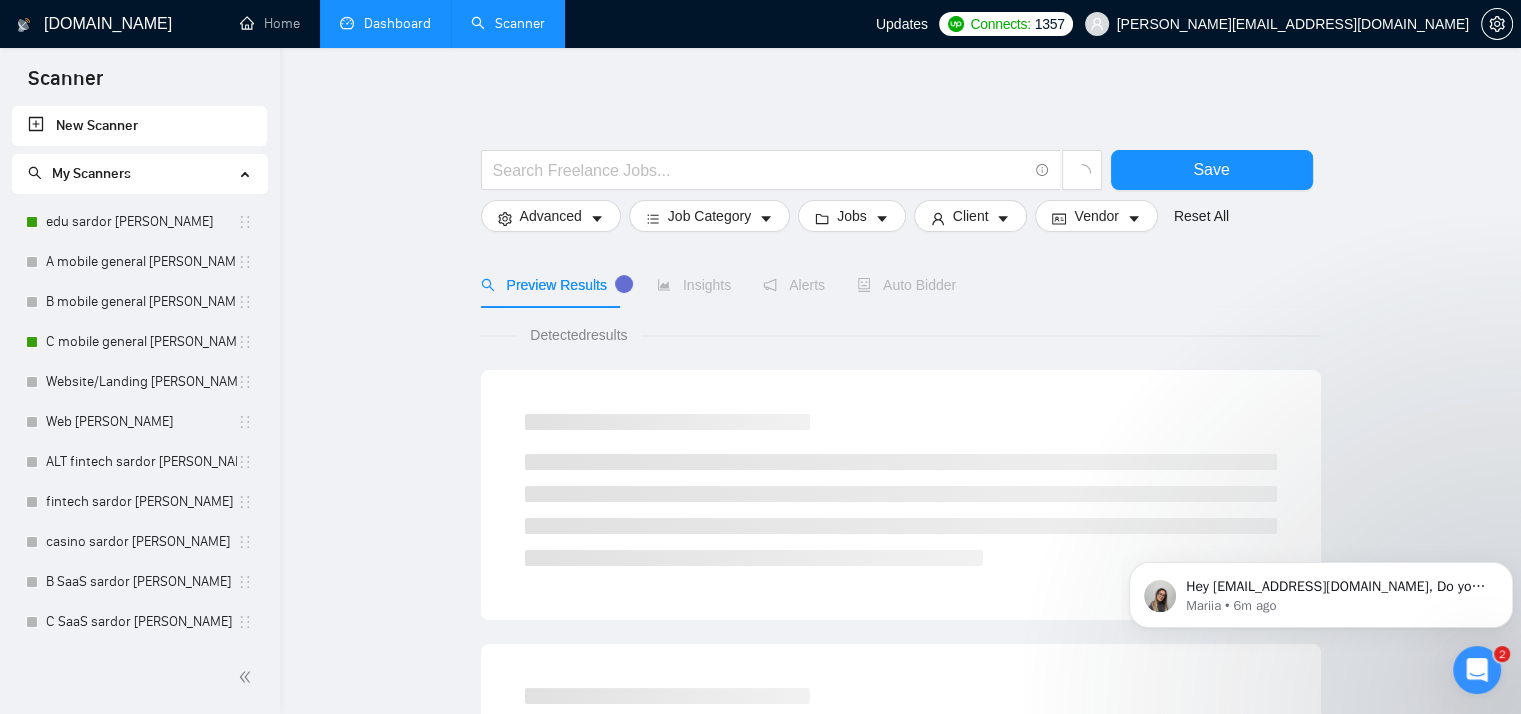 click on "Dashboard" at bounding box center [385, 23] 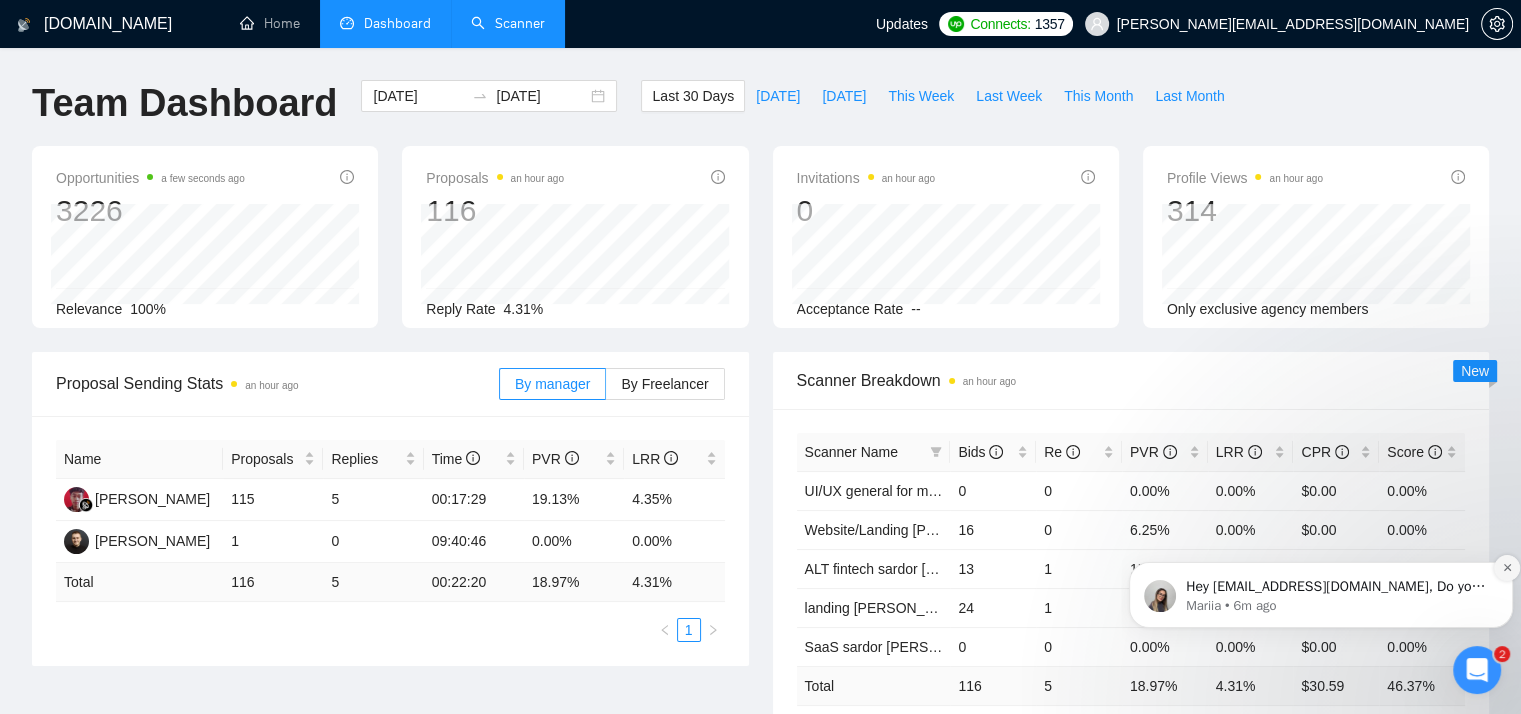 click at bounding box center [1507, 568] 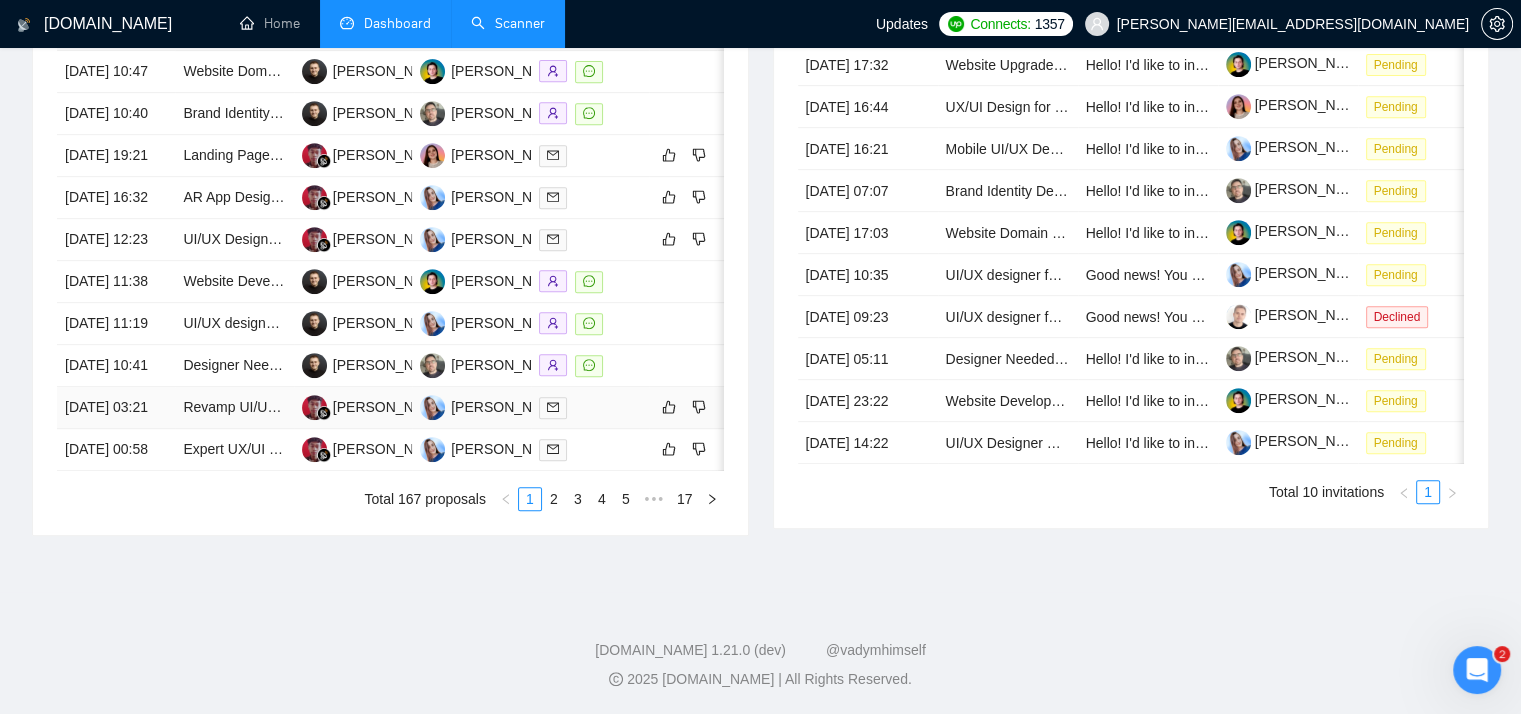 scroll, scrollTop: 1072, scrollLeft: 0, axis: vertical 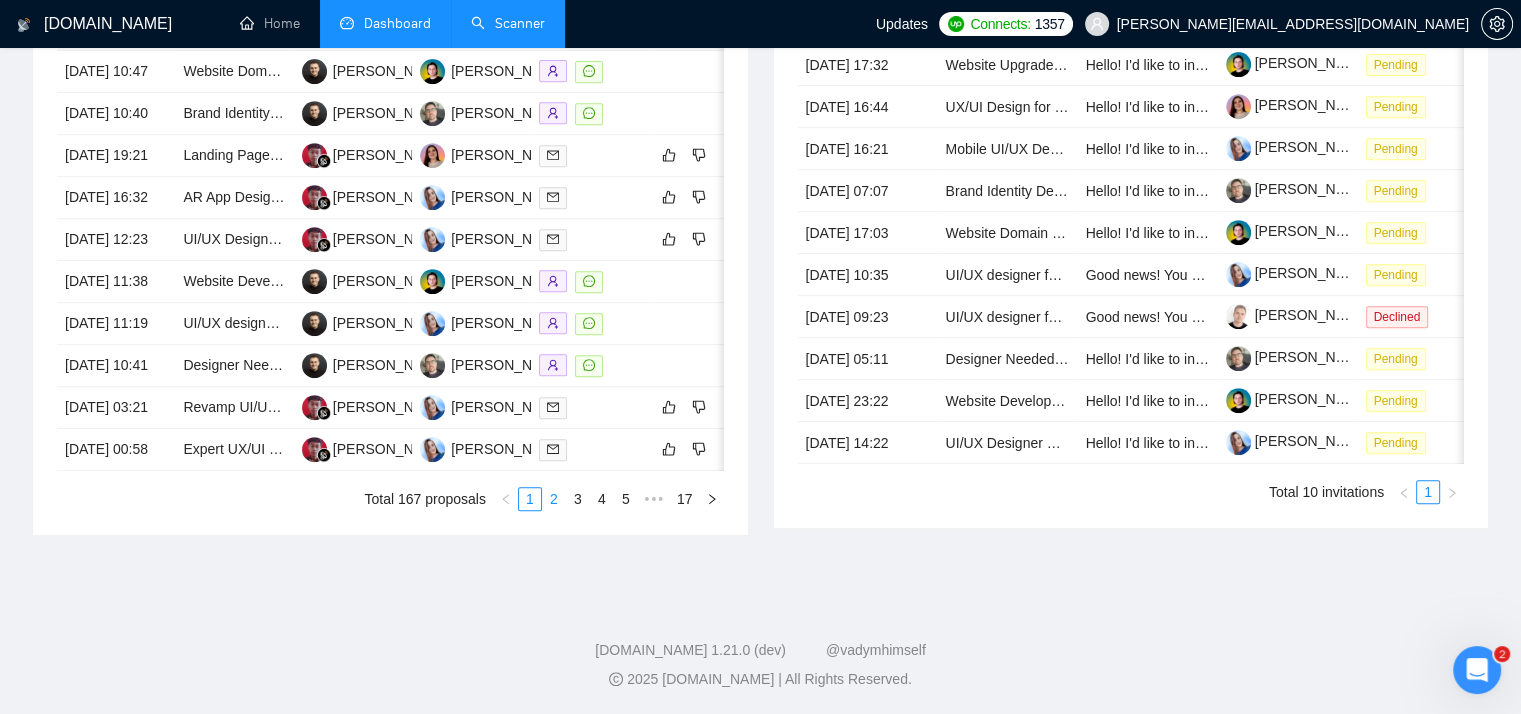 click on "2" at bounding box center [554, 499] 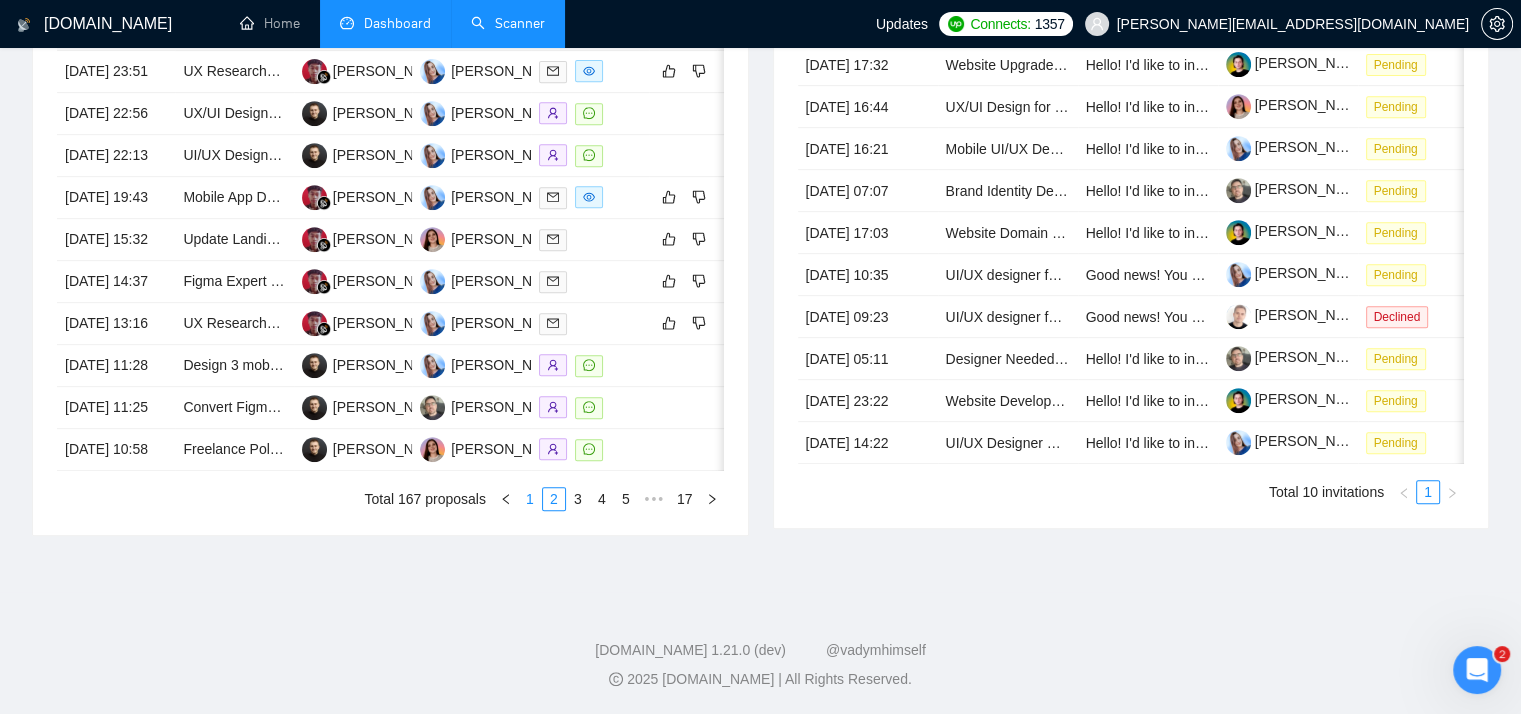 click on "1" at bounding box center [530, 499] 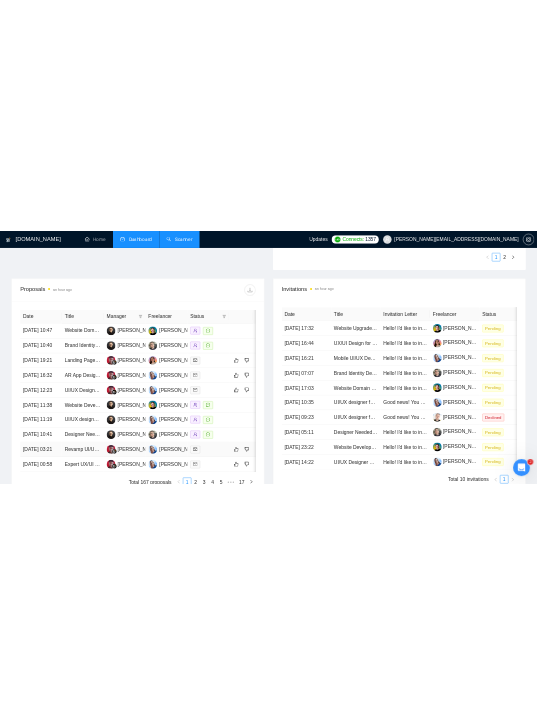 scroll, scrollTop: 607, scrollLeft: 0, axis: vertical 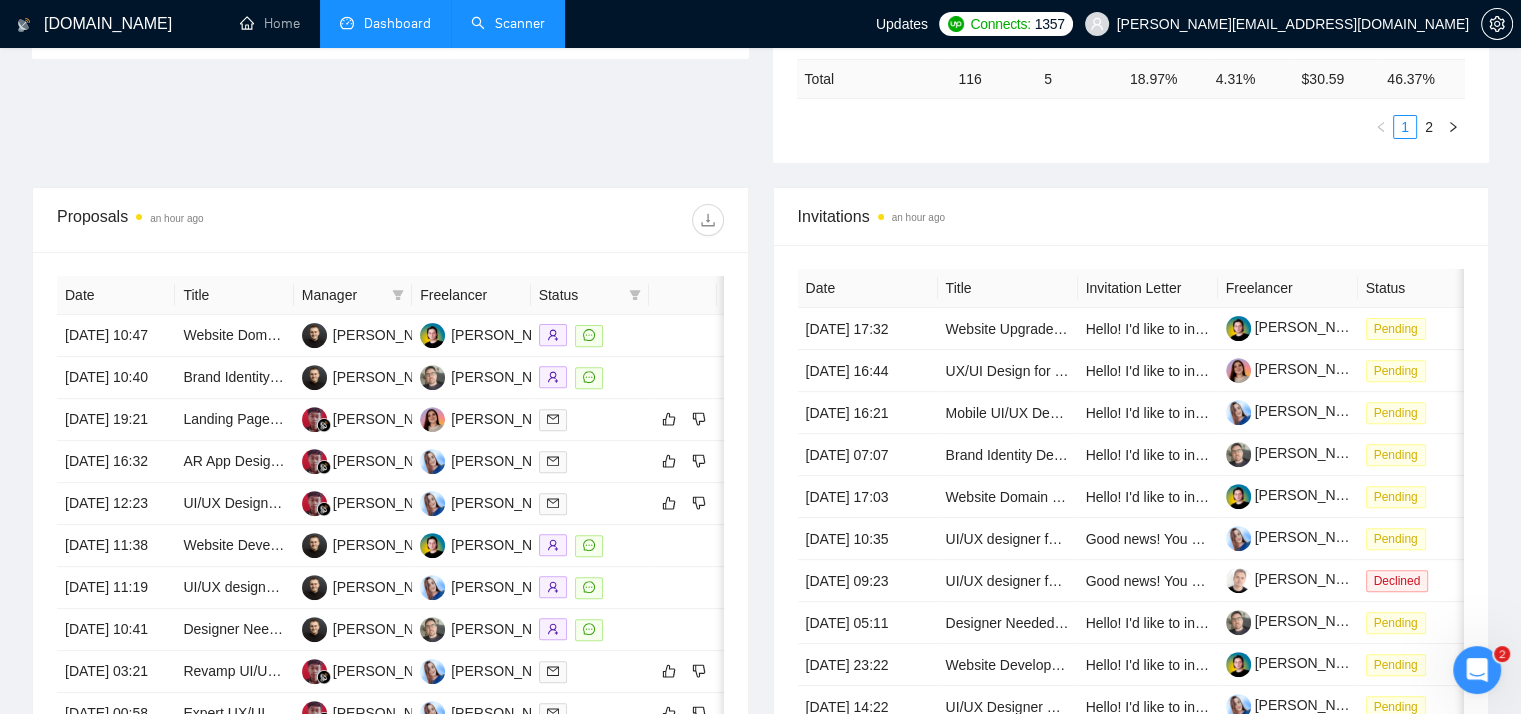 click on "Proposals an hour ago" at bounding box center [390, 220] 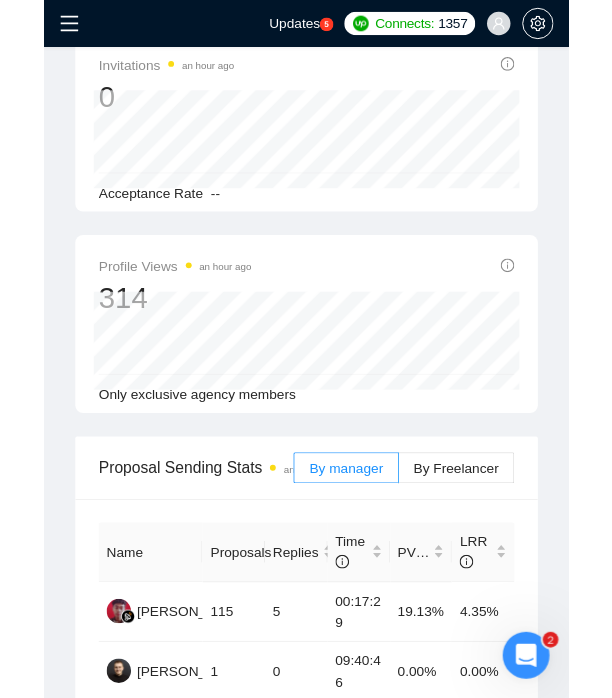 scroll, scrollTop: 607, scrollLeft: 0, axis: vertical 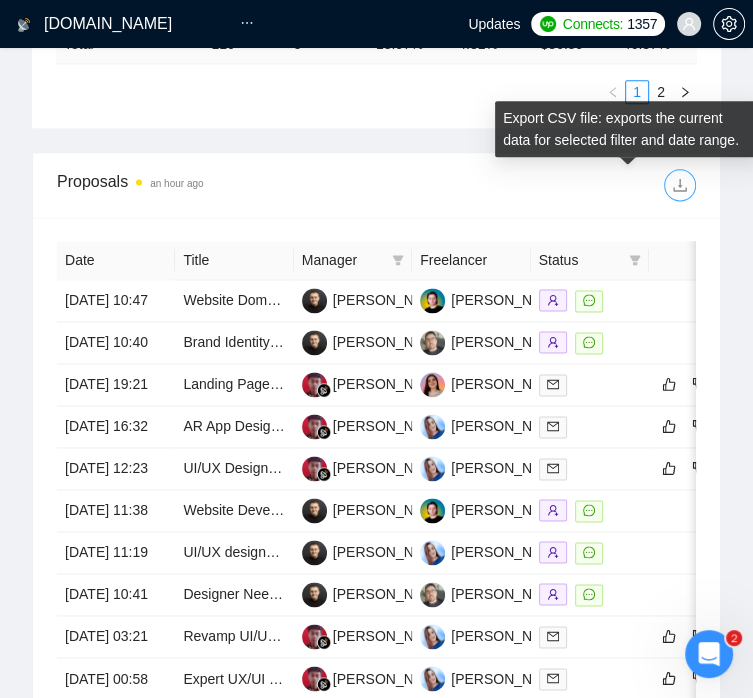 click 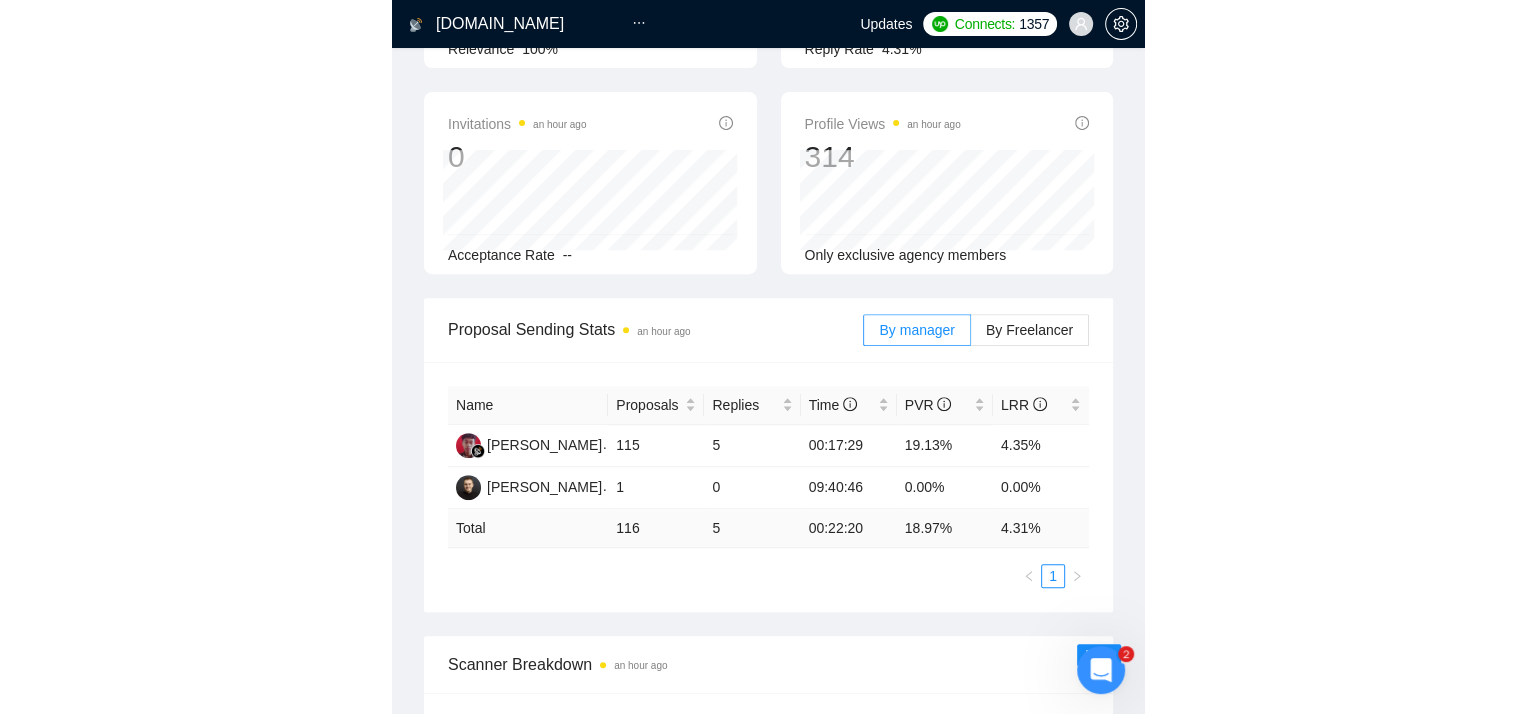 scroll, scrollTop: 0, scrollLeft: 0, axis: both 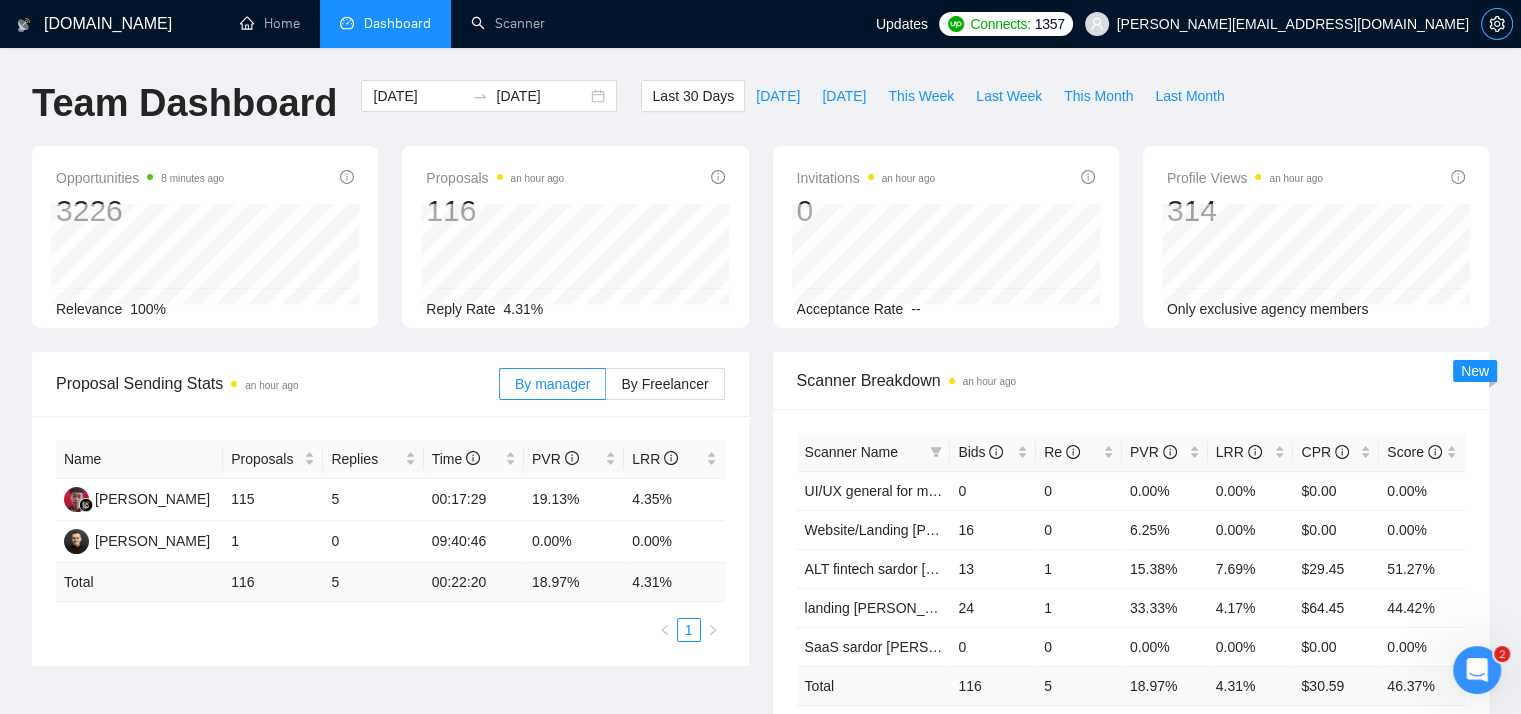 click 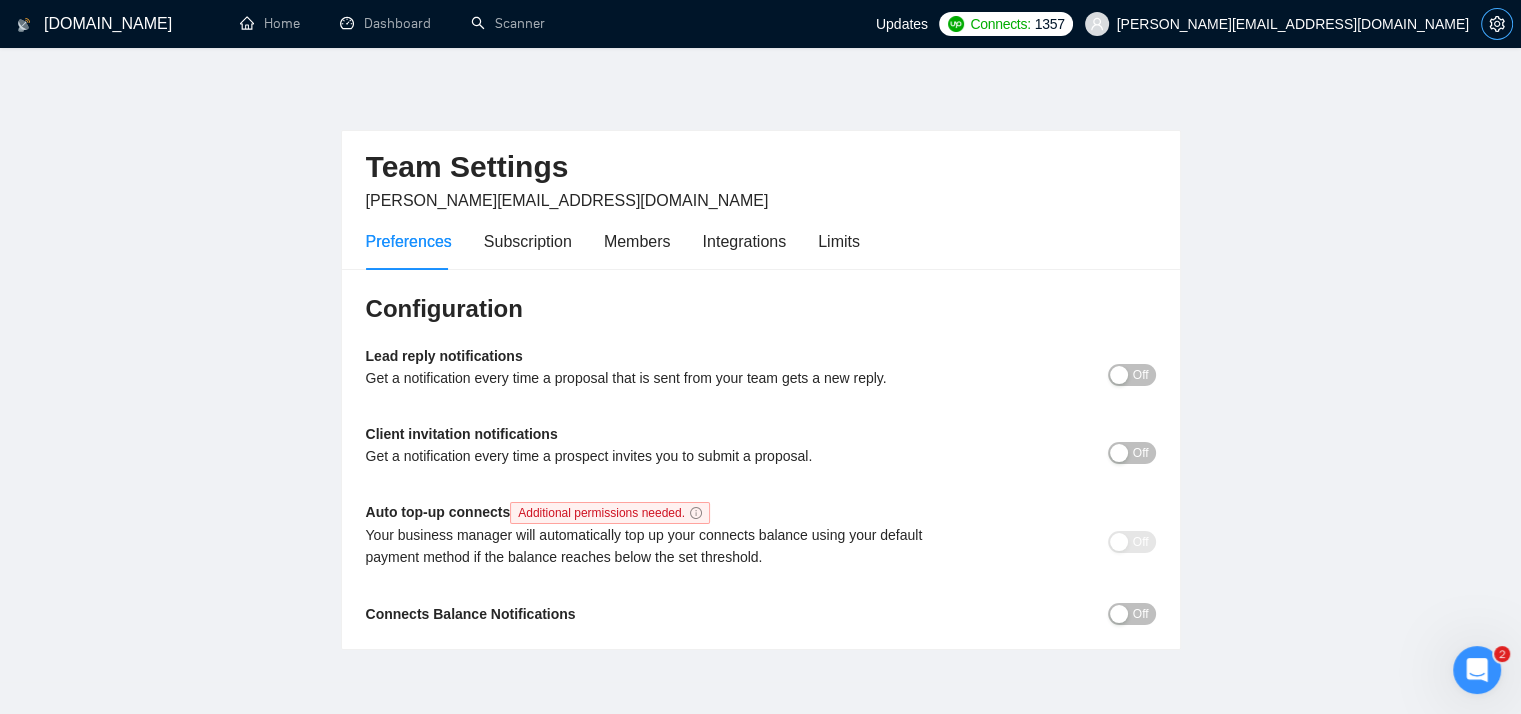 click 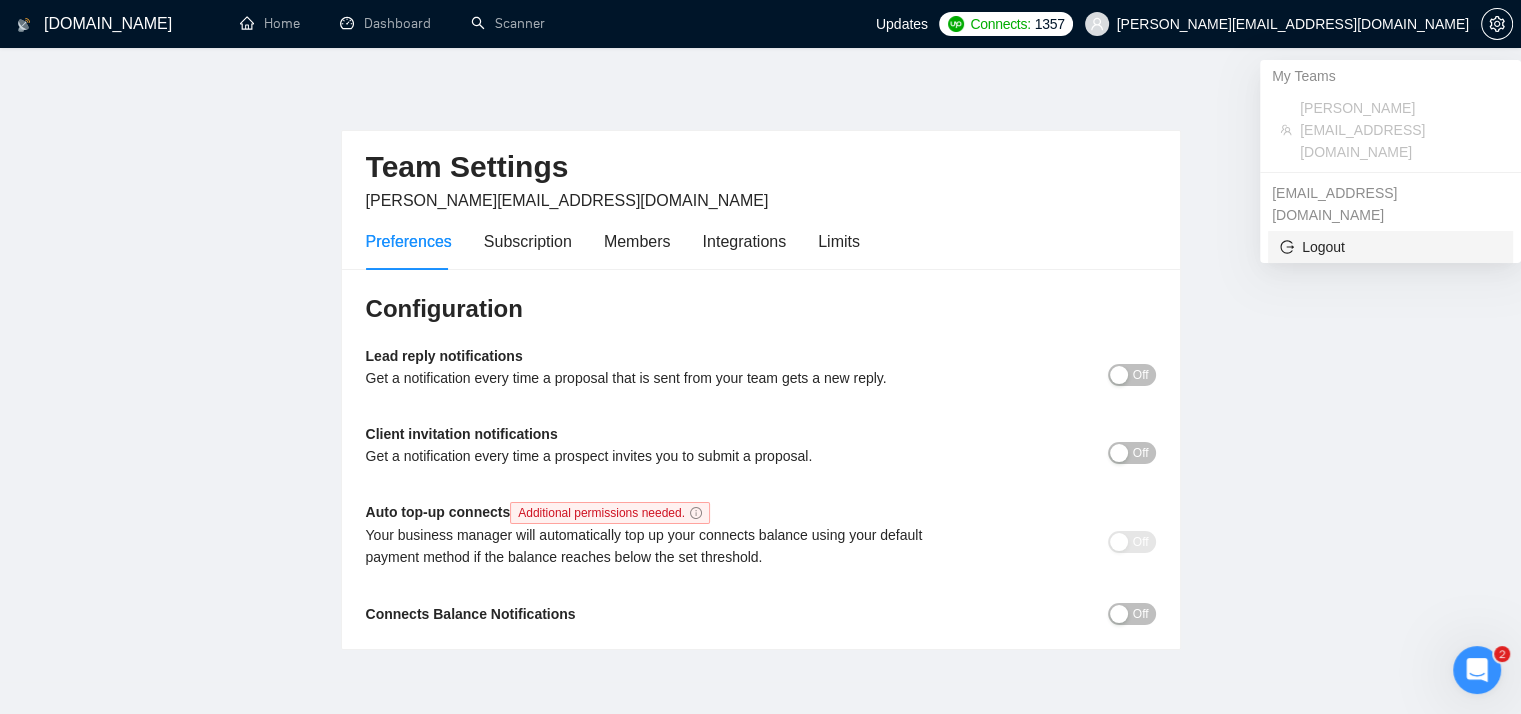 click on "Logout" at bounding box center (1390, 247) 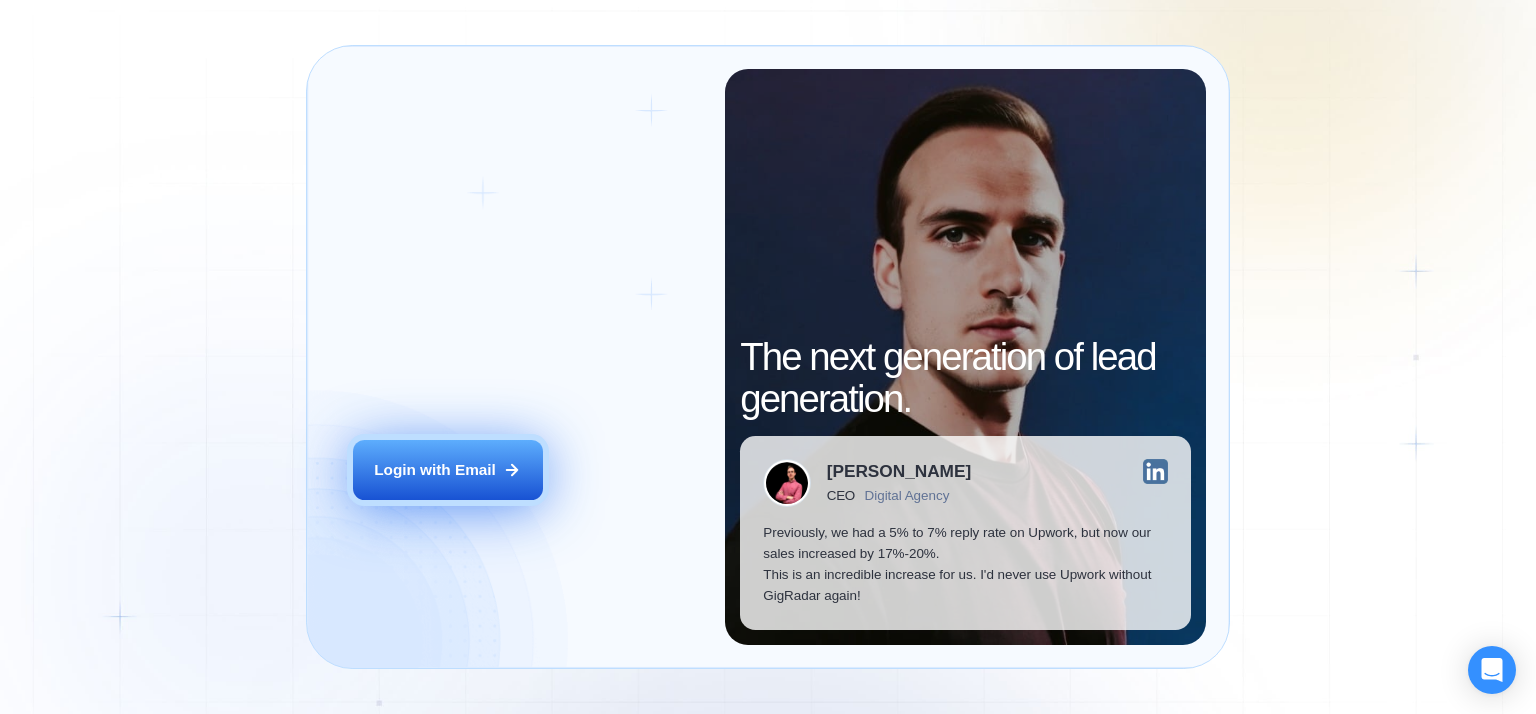 scroll, scrollTop: 0, scrollLeft: 0, axis: both 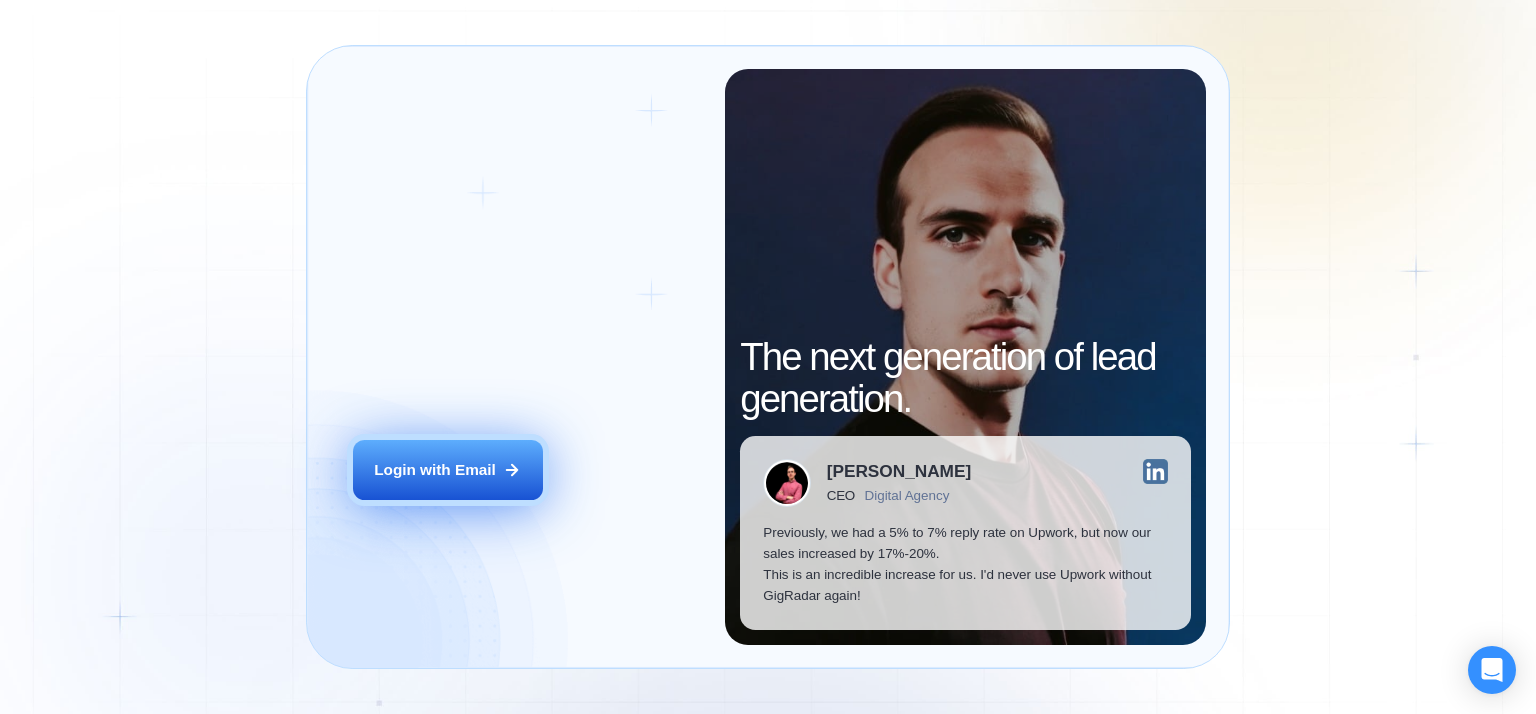 click on "Login with Email" at bounding box center [448, 470] 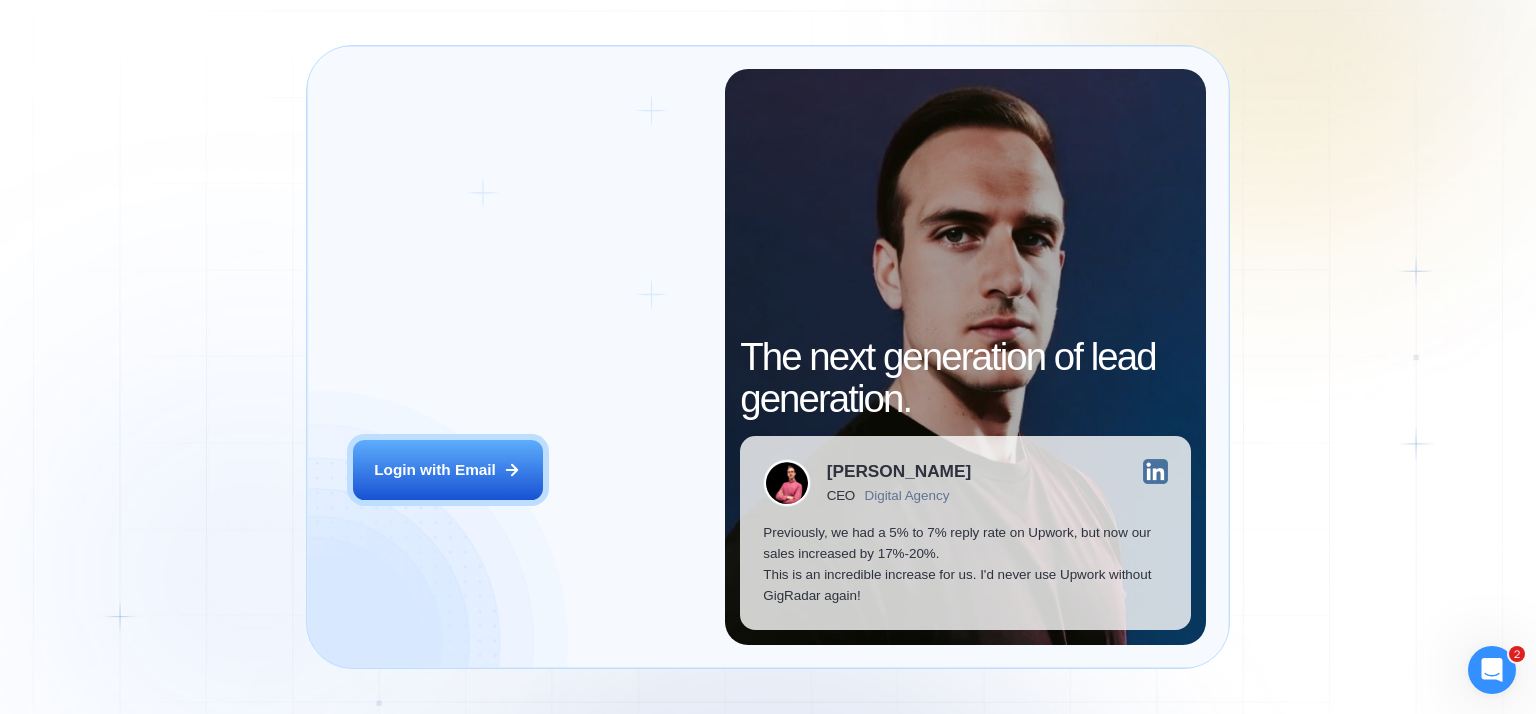 scroll, scrollTop: 0, scrollLeft: 0, axis: both 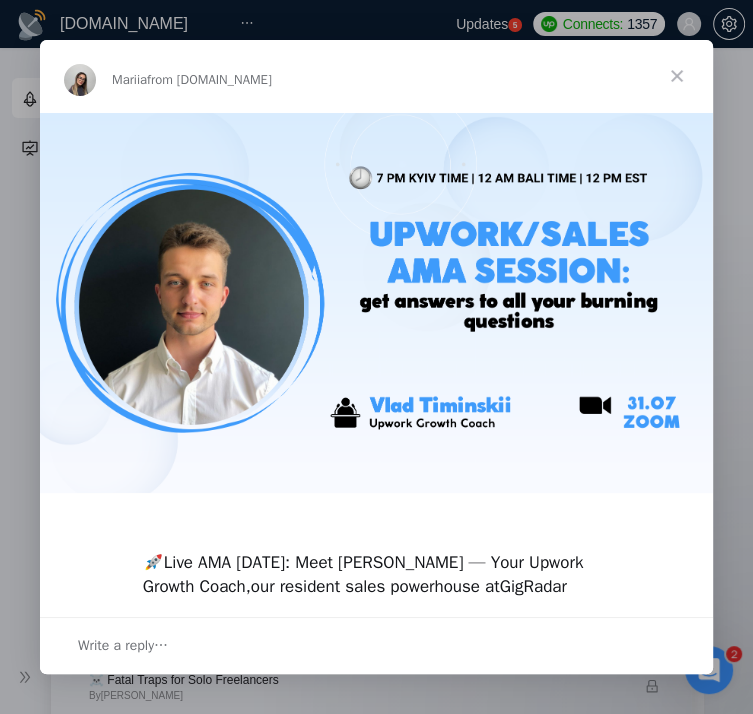 click at bounding box center (677, 76) 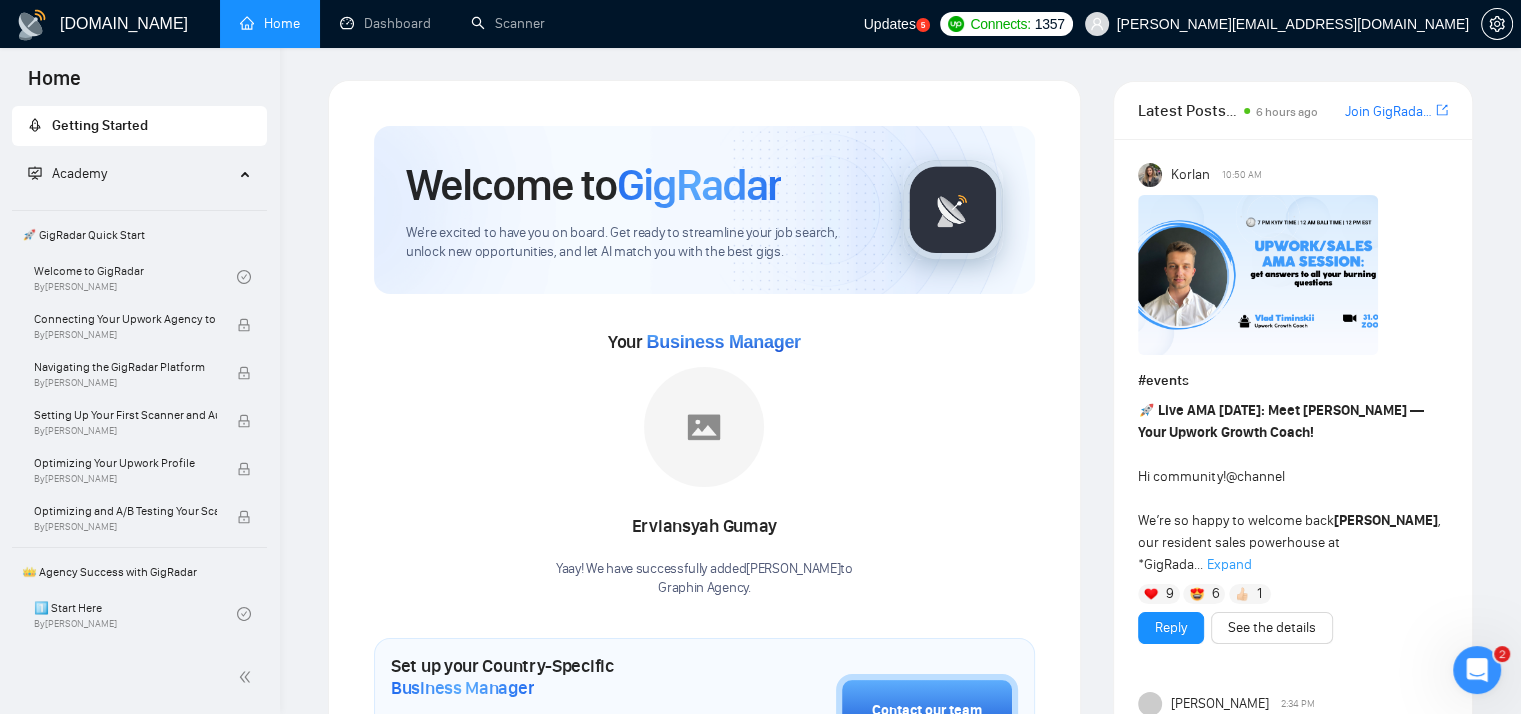 click on "Updates
5" at bounding box center (897, 24) 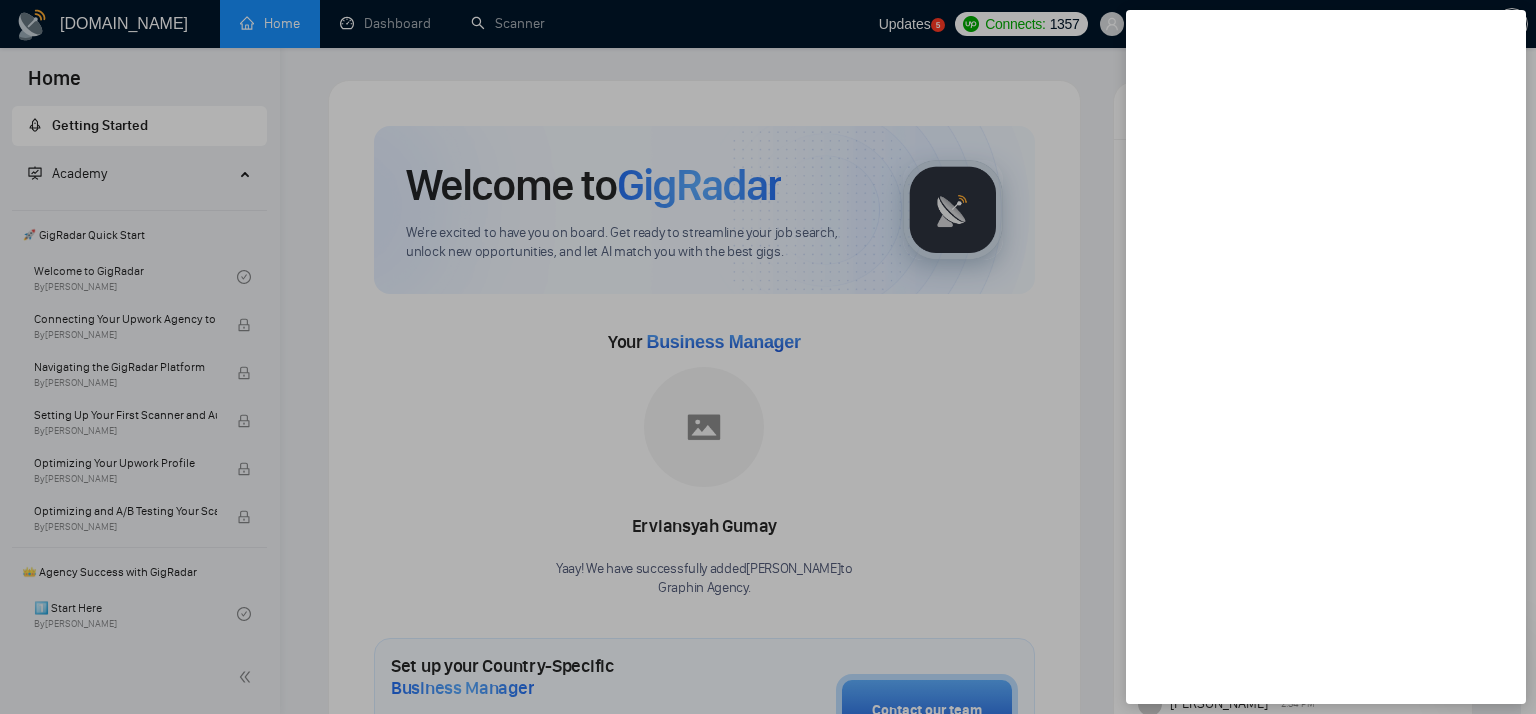 click at bounding box center (768, 357) 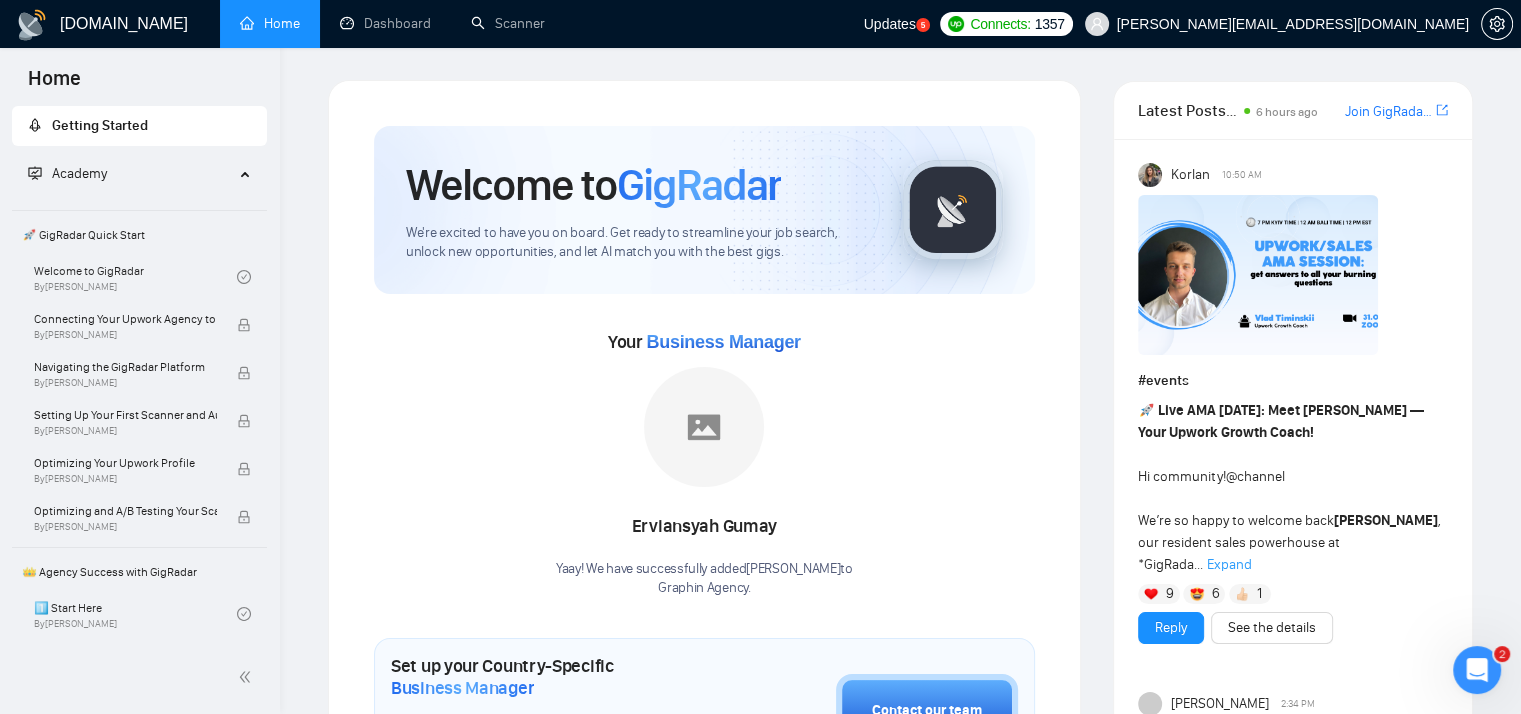 click on "Updates" at bounding box center [890, 24] 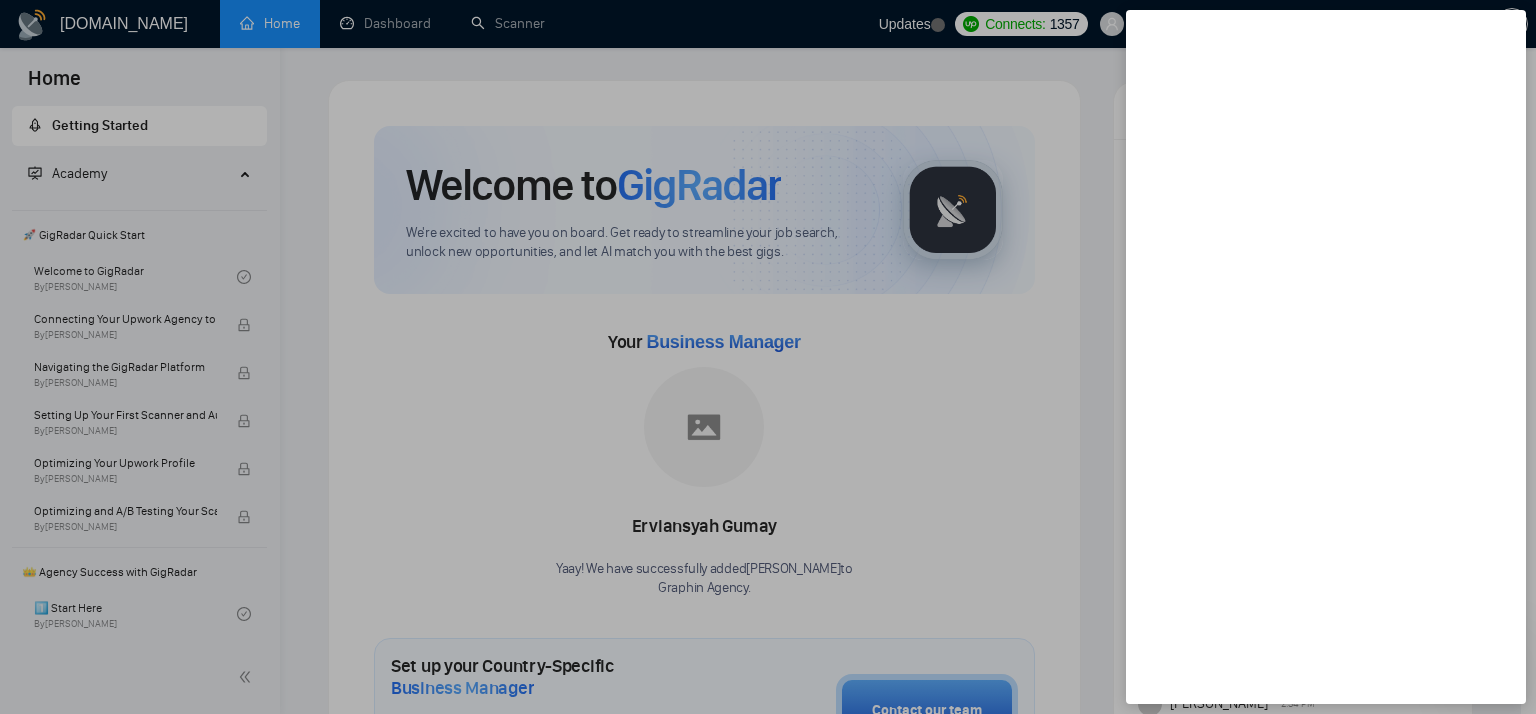 drag, startPoint x: 1054, startPoint y: 261, endPoint x: 935, endPoint y: 230, distance: 122.97154 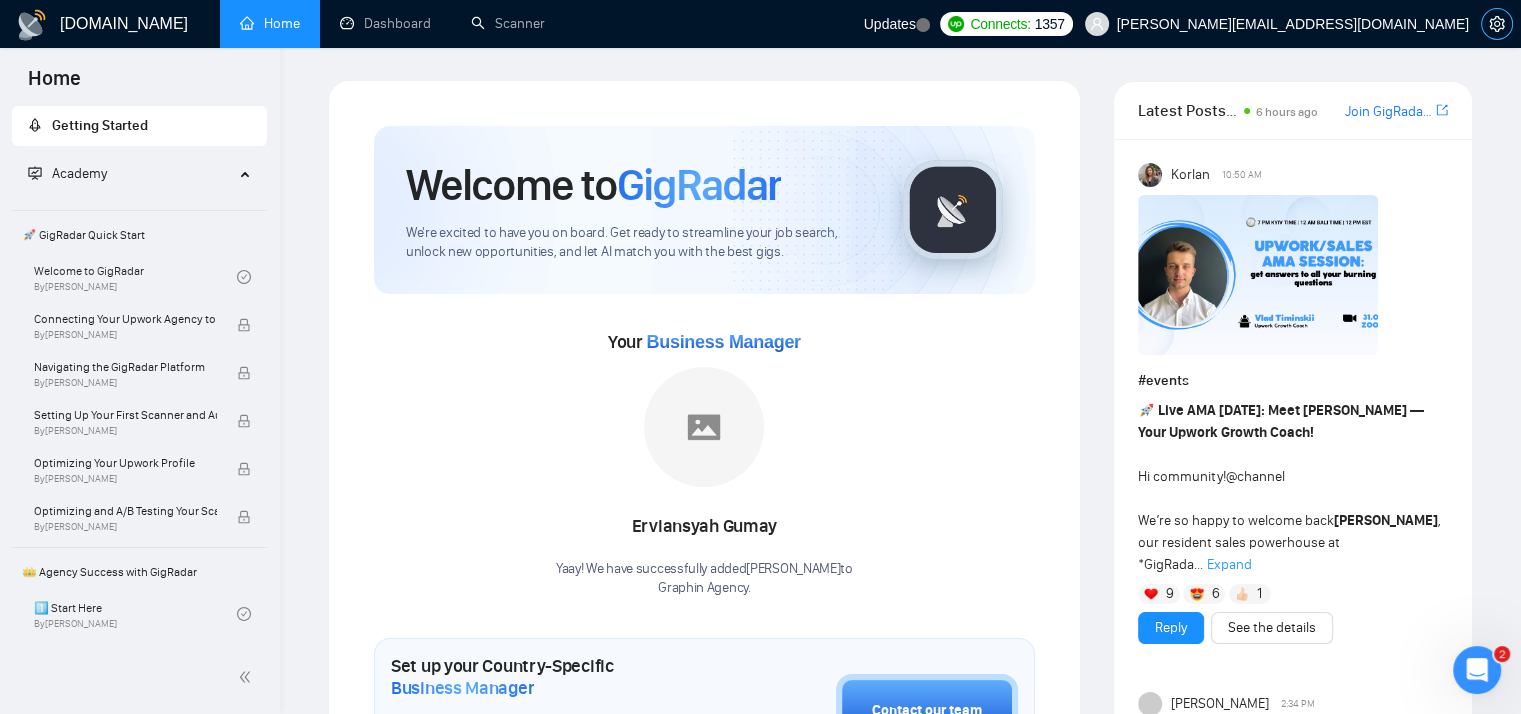 click at bounding box center [1497, 24] 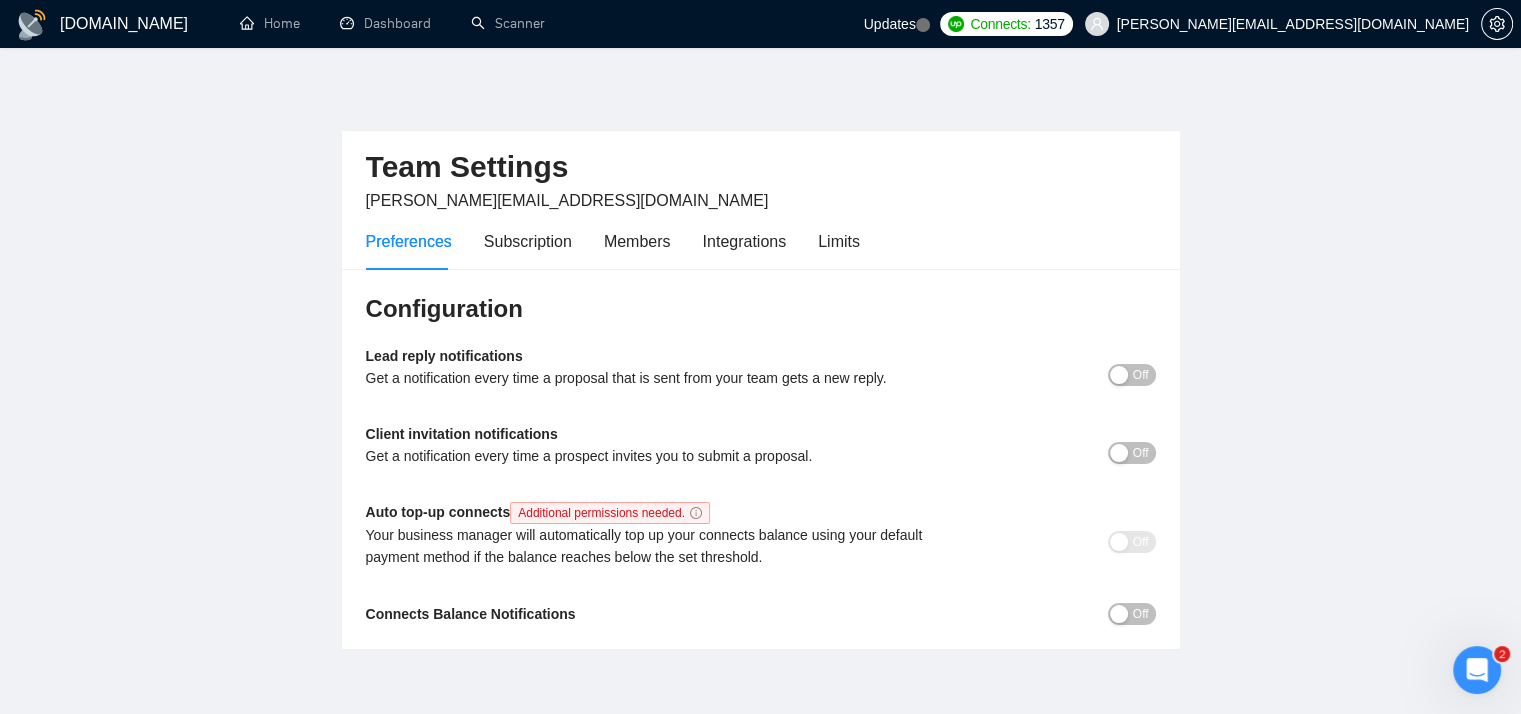 click on "Off" at bounding box center [1141, 375] 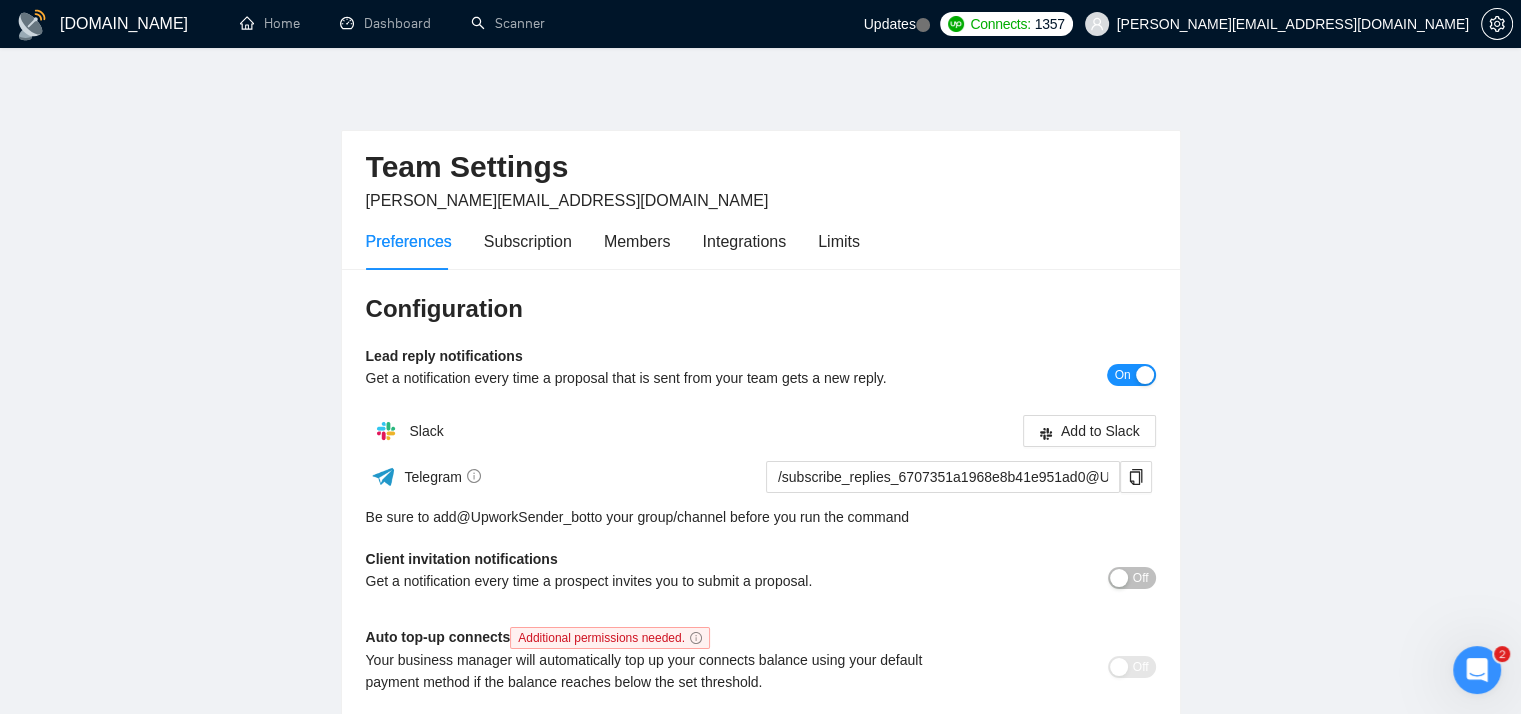 click on "On" at bounding box center (1131, 375) 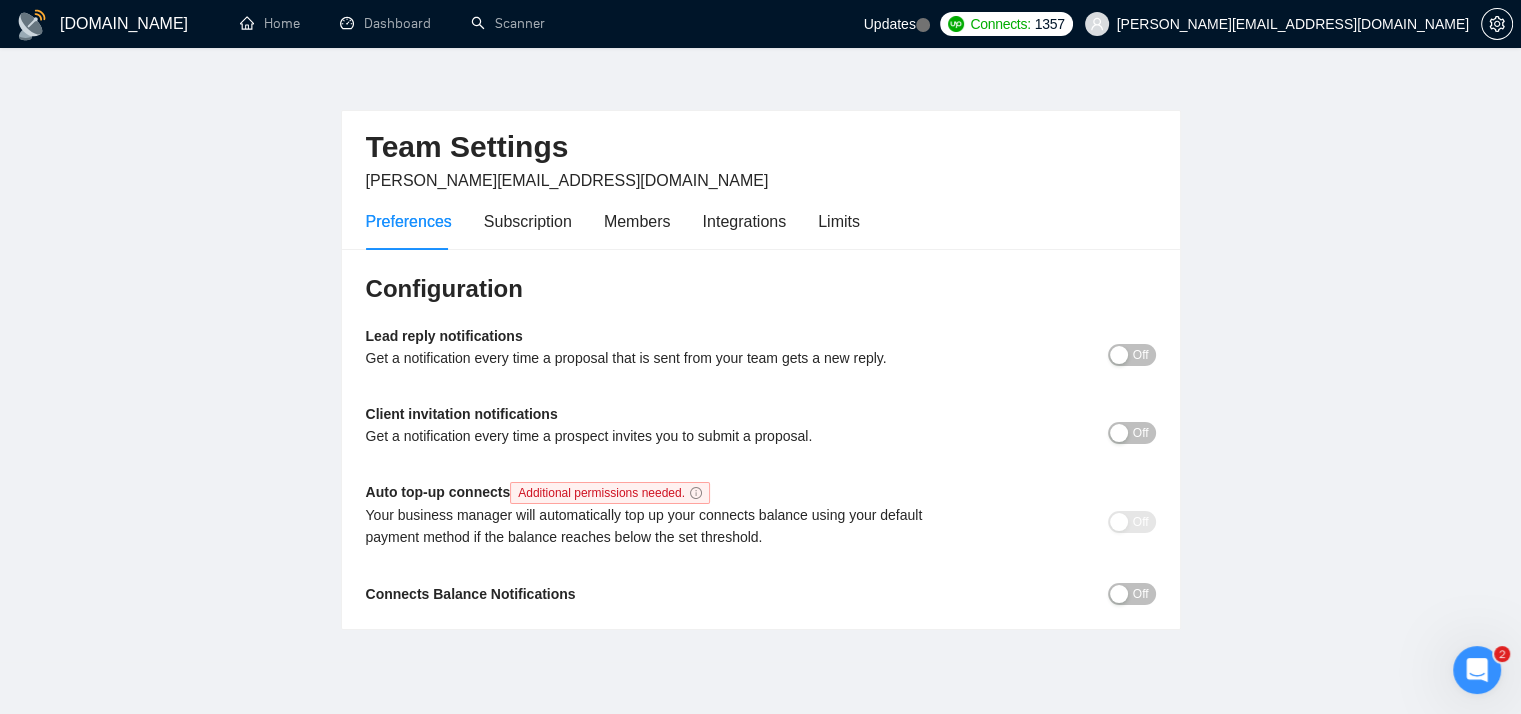 scroll, scrollTop: 0, scrollLeft: 0, axis: both 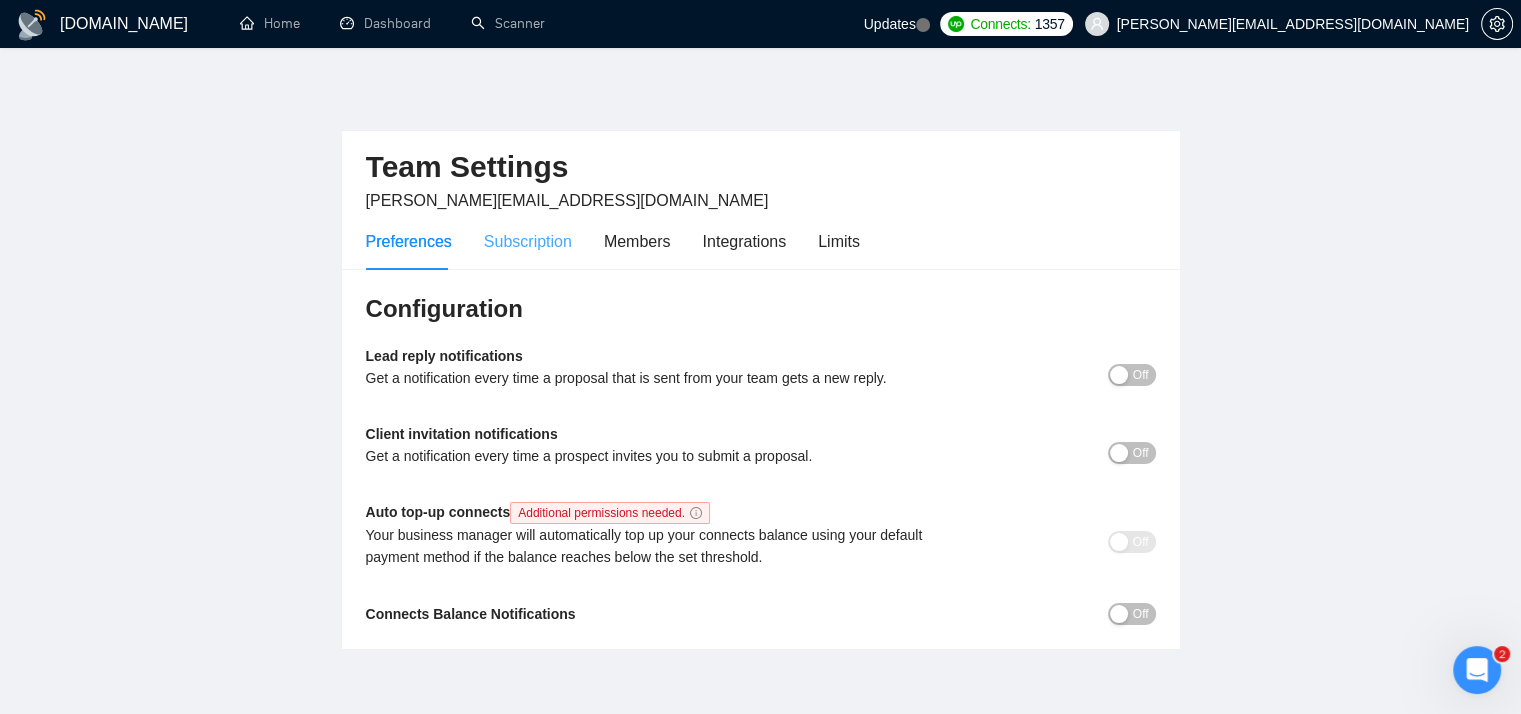 click on "Subscription" at bounding box center [528, 241] 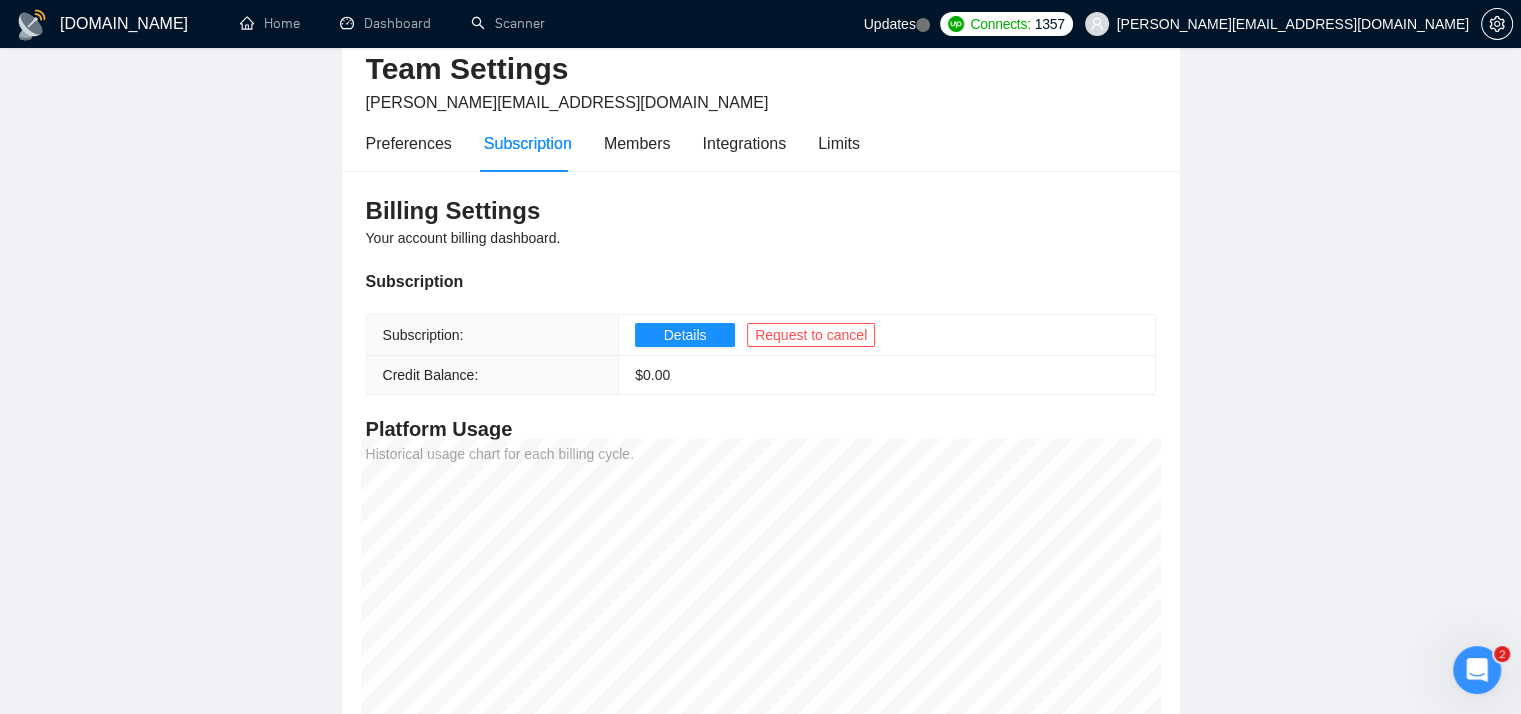 scroll, scrollTop: 71, scrollLeft: 0, axis: vertical 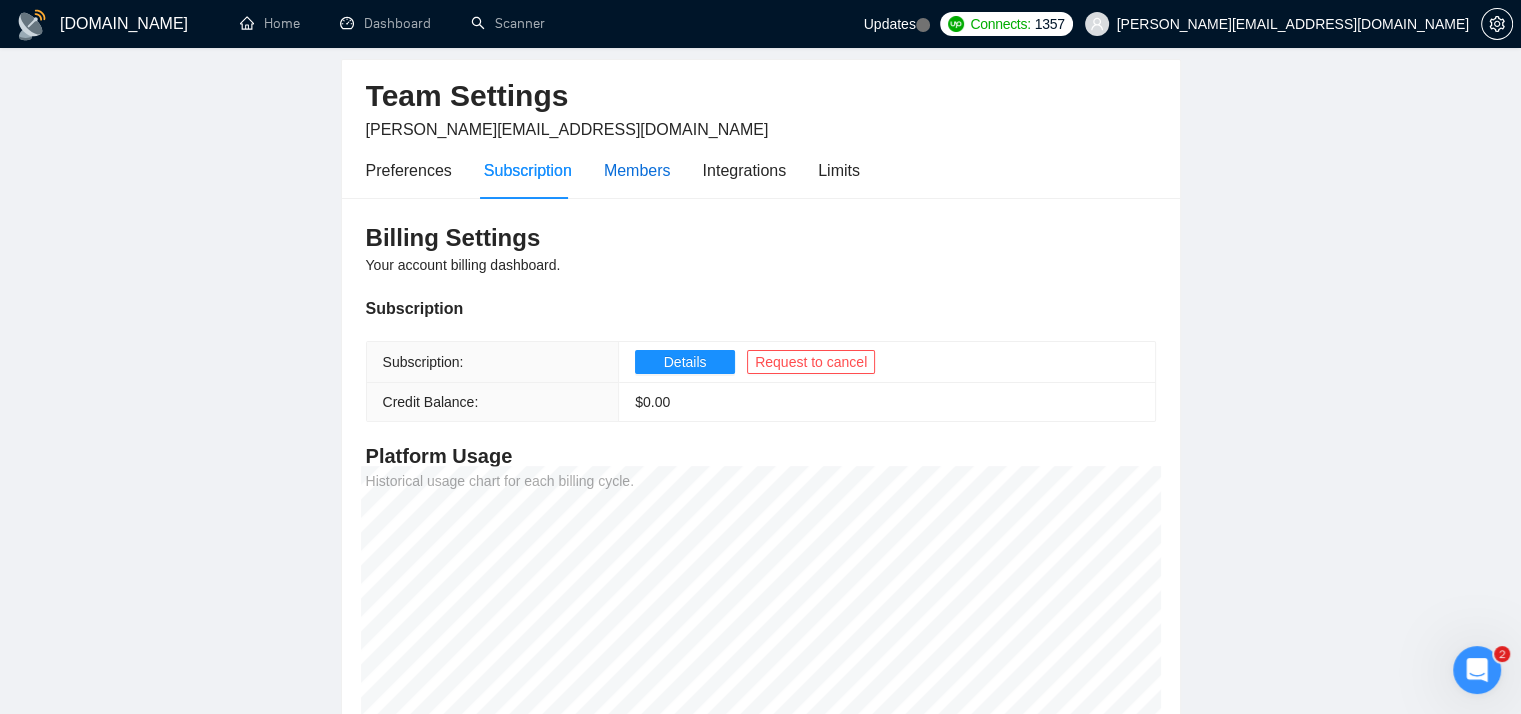 click on "Members" at bounding box center [637, 170] 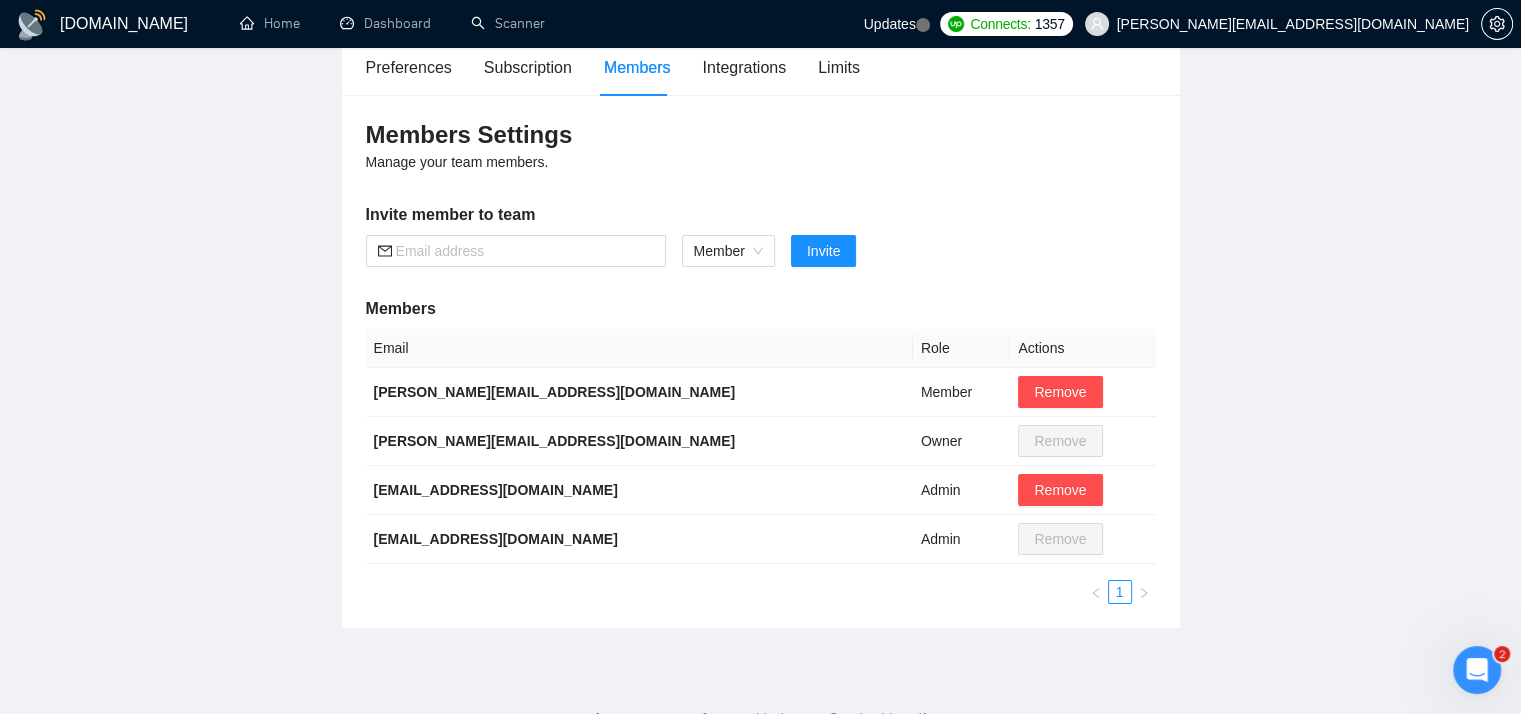 scroll, scrollTop: 175, scrollLeft: 0, axis: vertical 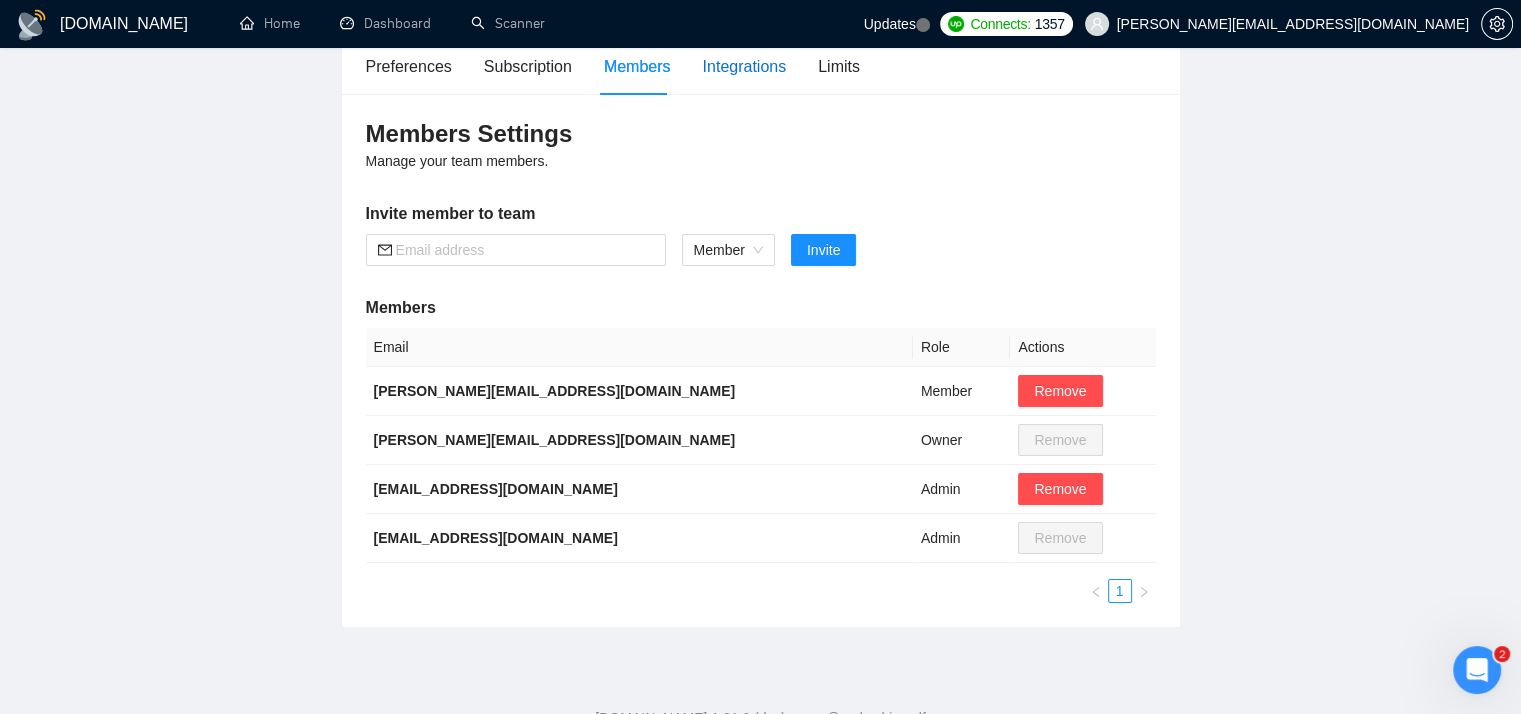 click on "Integrations" at bounding box center [745, 66] 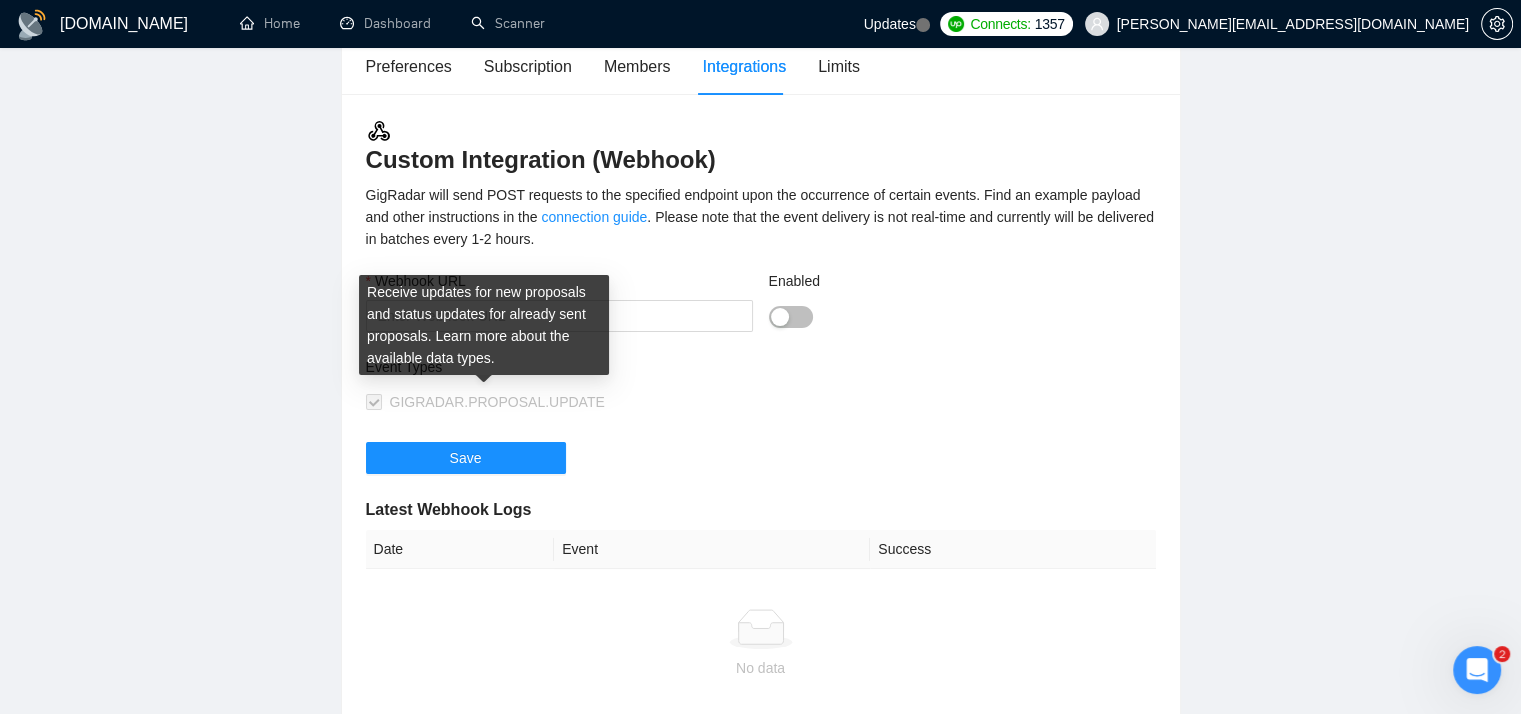 click on "Receive updates for new proposals and status updates for already sent proposals.   Learn more   about the available data types." at bounding box center [484, 325] 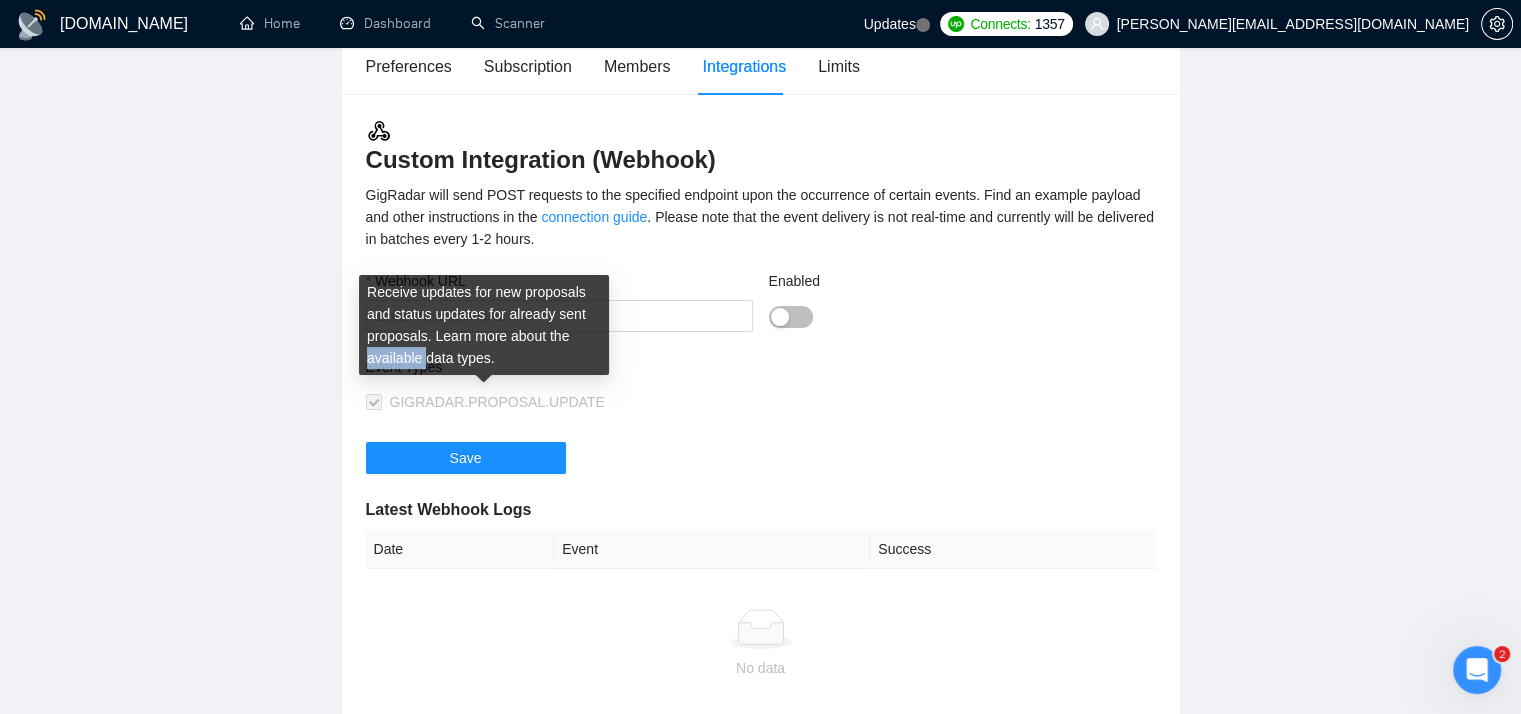 click on "Receive updates for new proposals and status updates for already sent proposals.   Learn more   about the available data types." at bounding box center [484, 325] 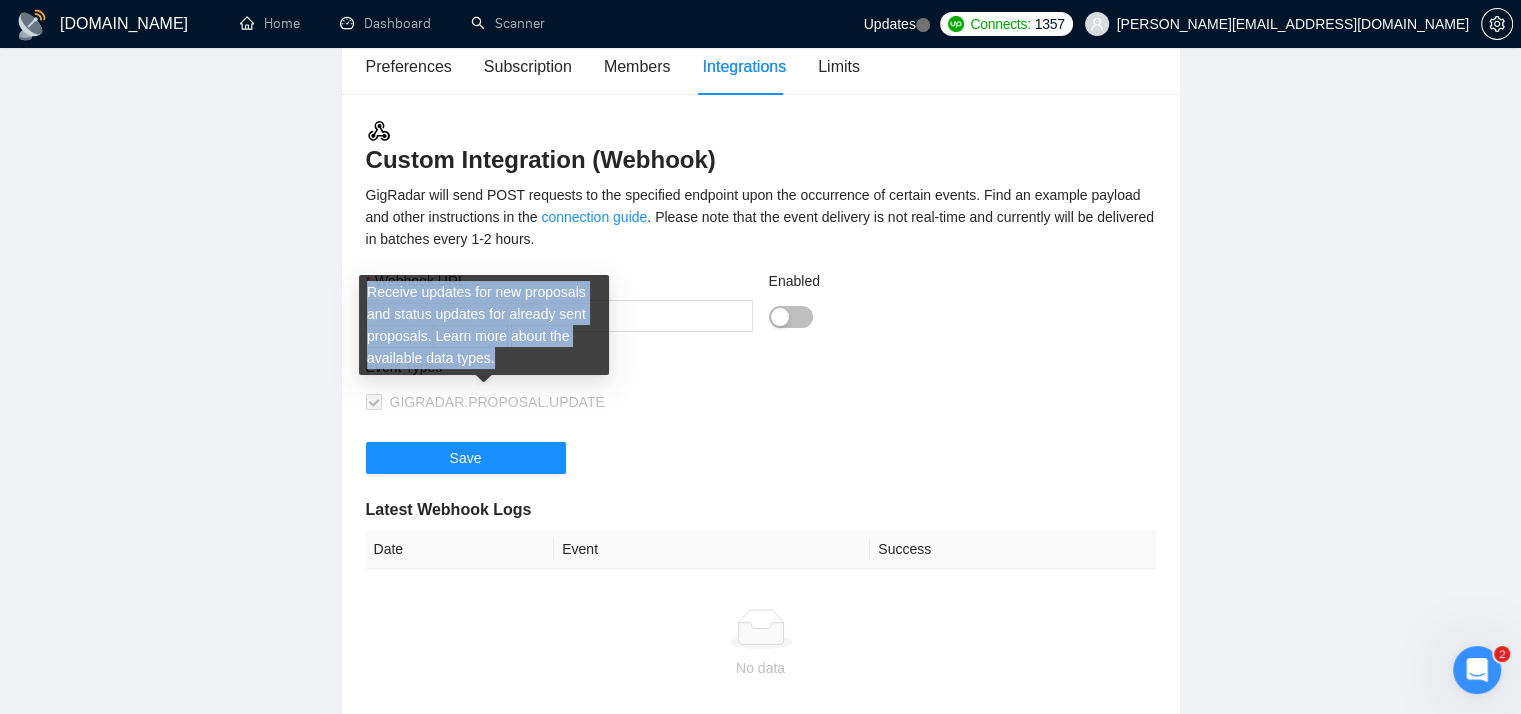 click on "Receive updates for new proposals and status updates for already sent proposals.   Learn more   about the available data types." at bounding box center [484, 325] 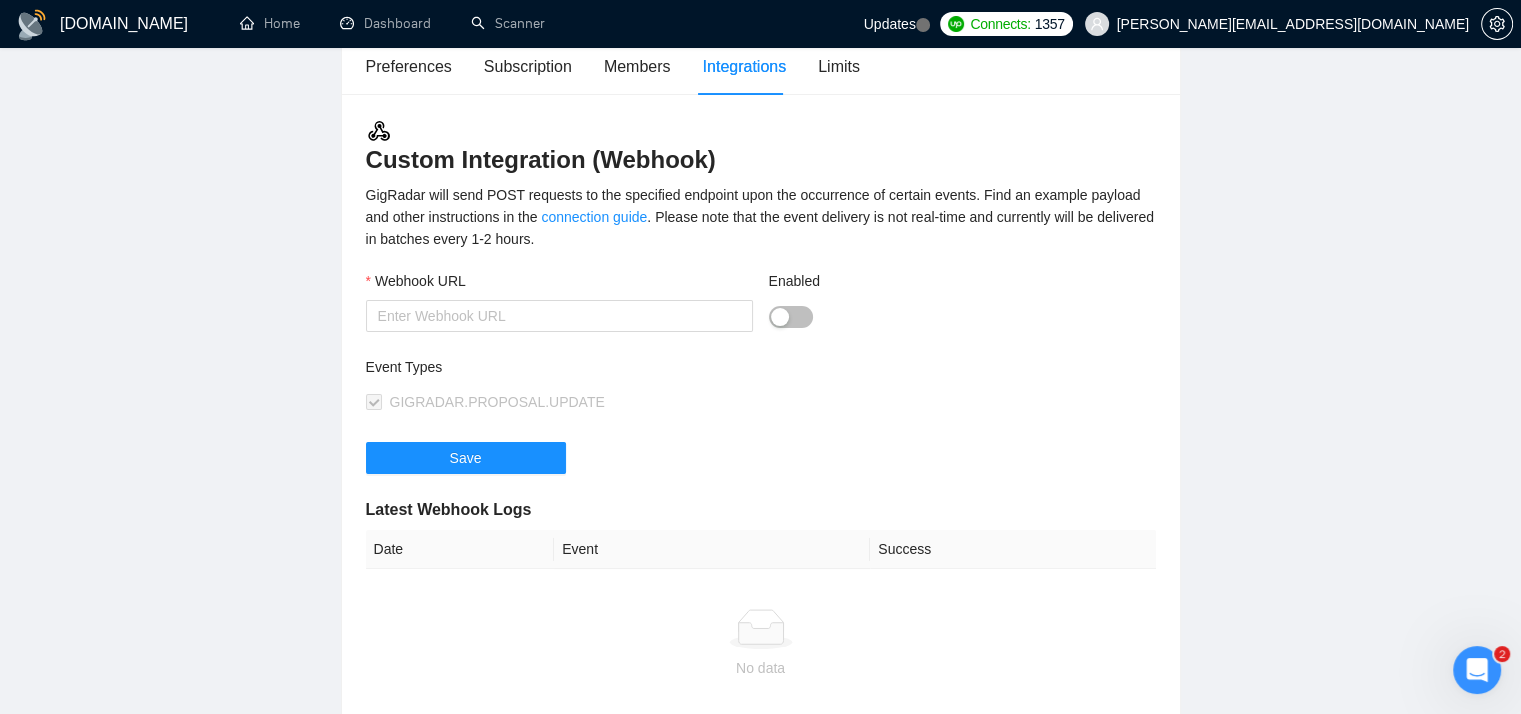 click on "GIGRADAR.PROPOSAL.UPDATE" at bounding box center (563, 402) 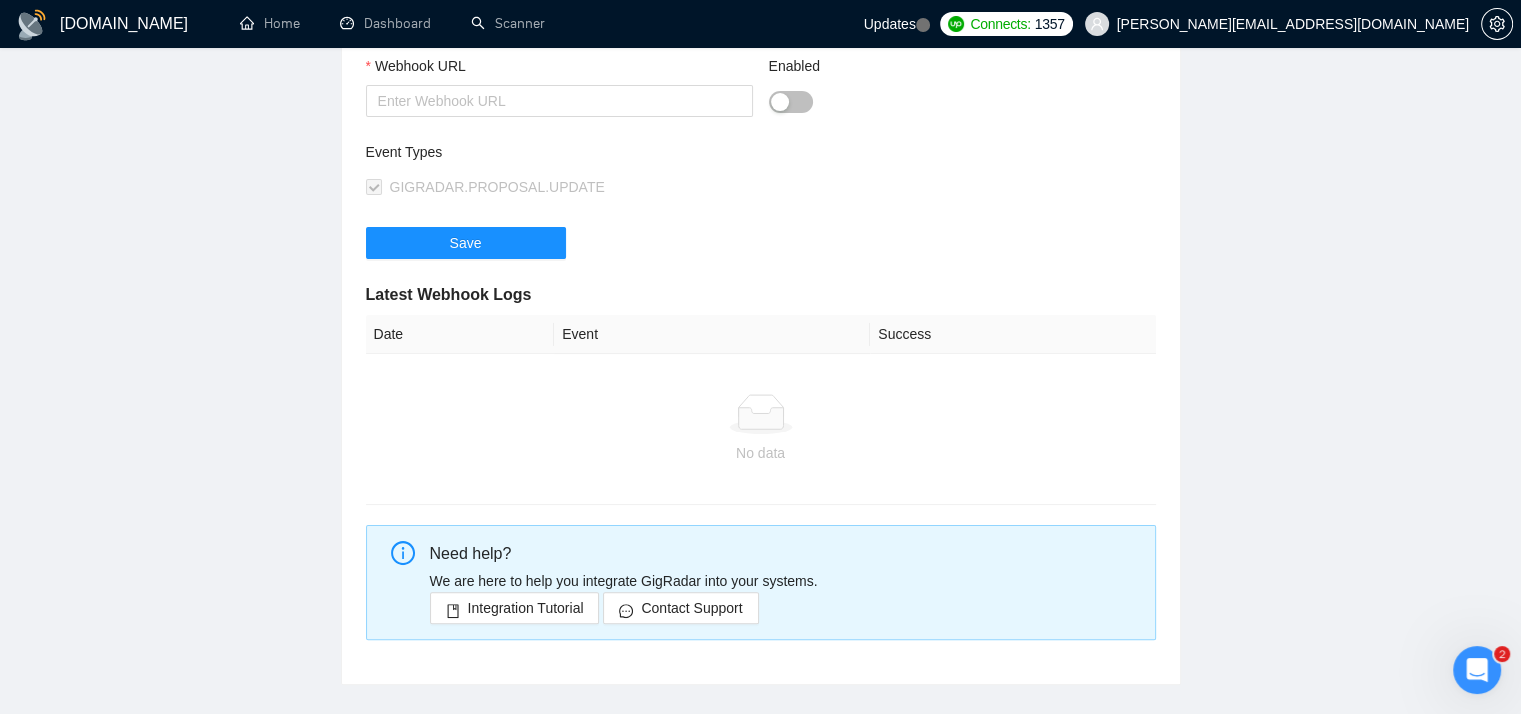 scroll, scrollTop: 391, scrollLeft: 0, axis: vertical 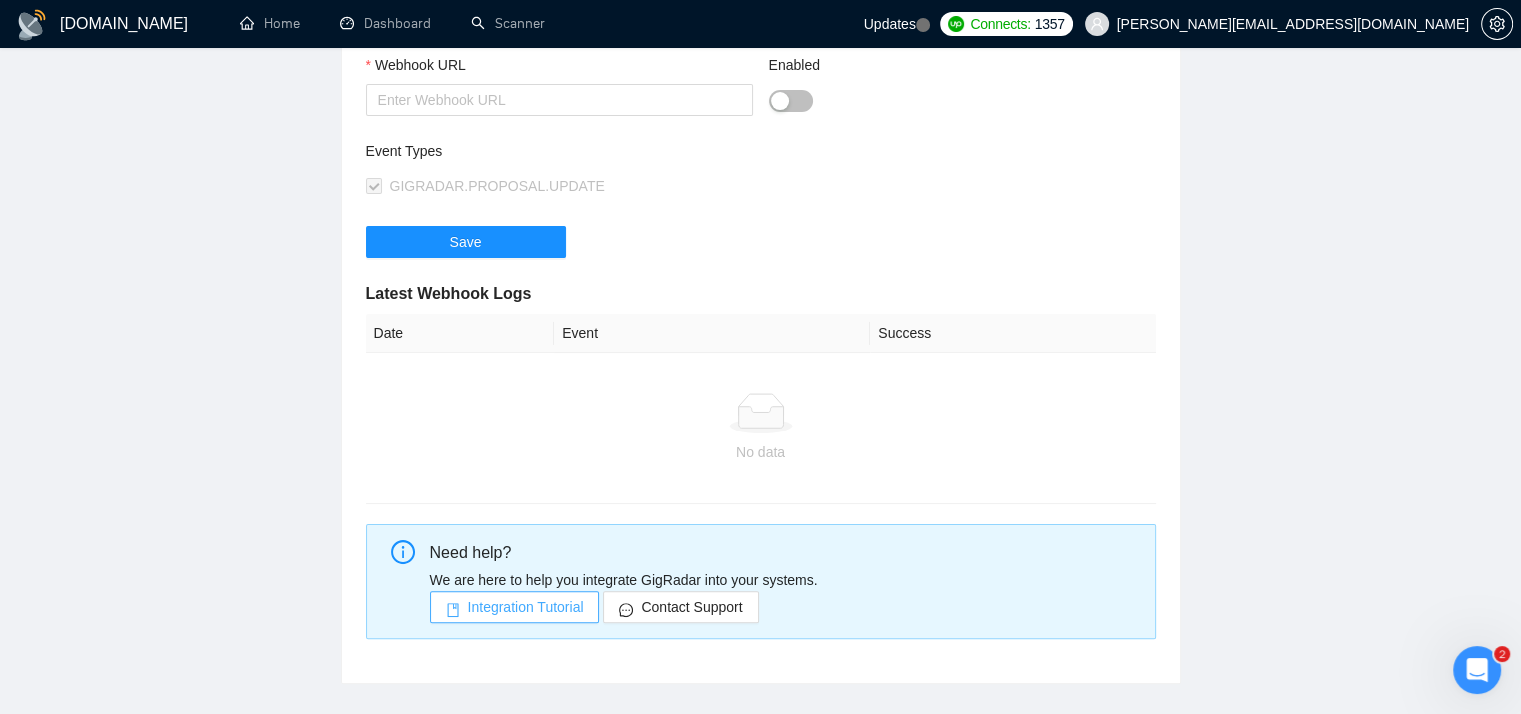 click on "Integration Tutorial" at bounding box center [526, 607] 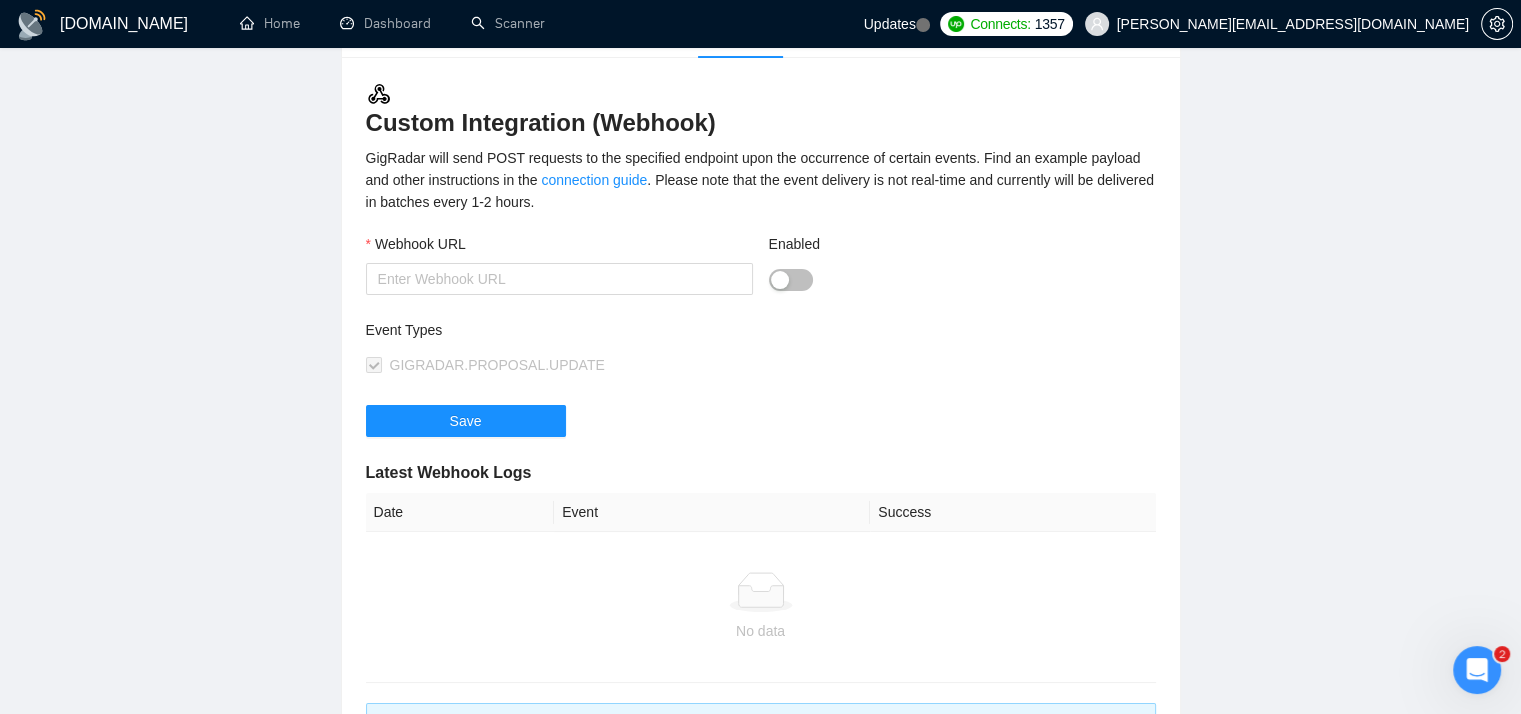 scroll, scrollTop: 200, scrollLeft: 0, axis: vertical 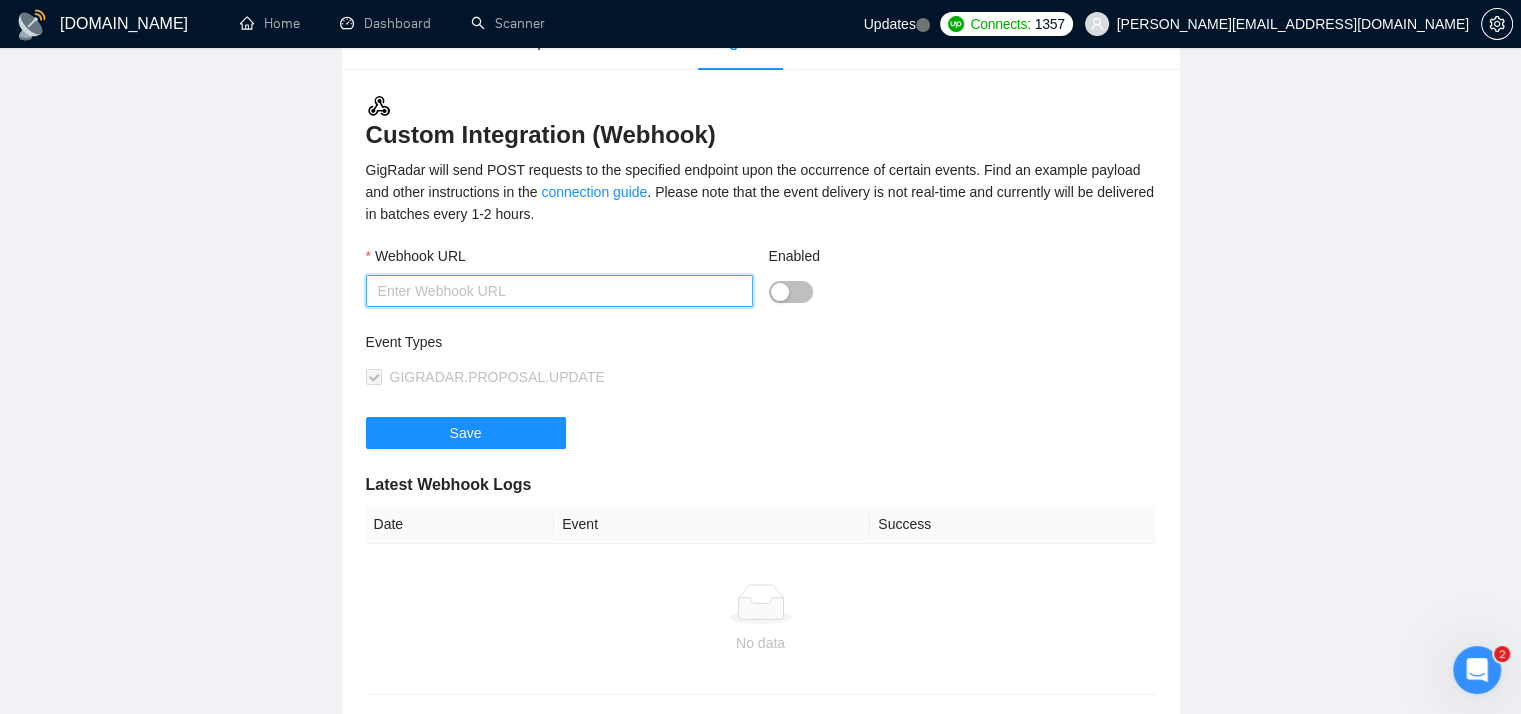 click on "Webhook URL" at bounding box center (559, 291) 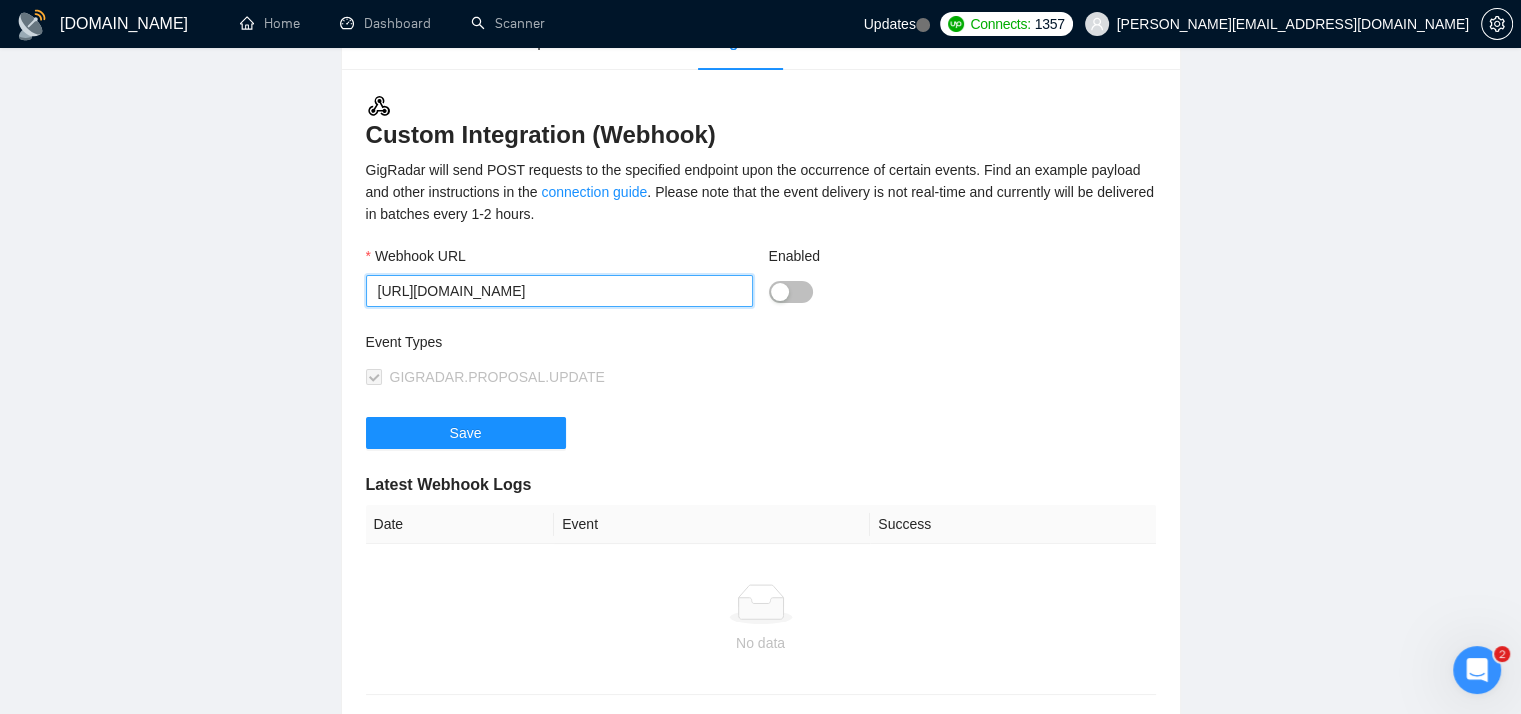 scroll, scrollTop: 0, scrollLeft: 47, axis: horizontal 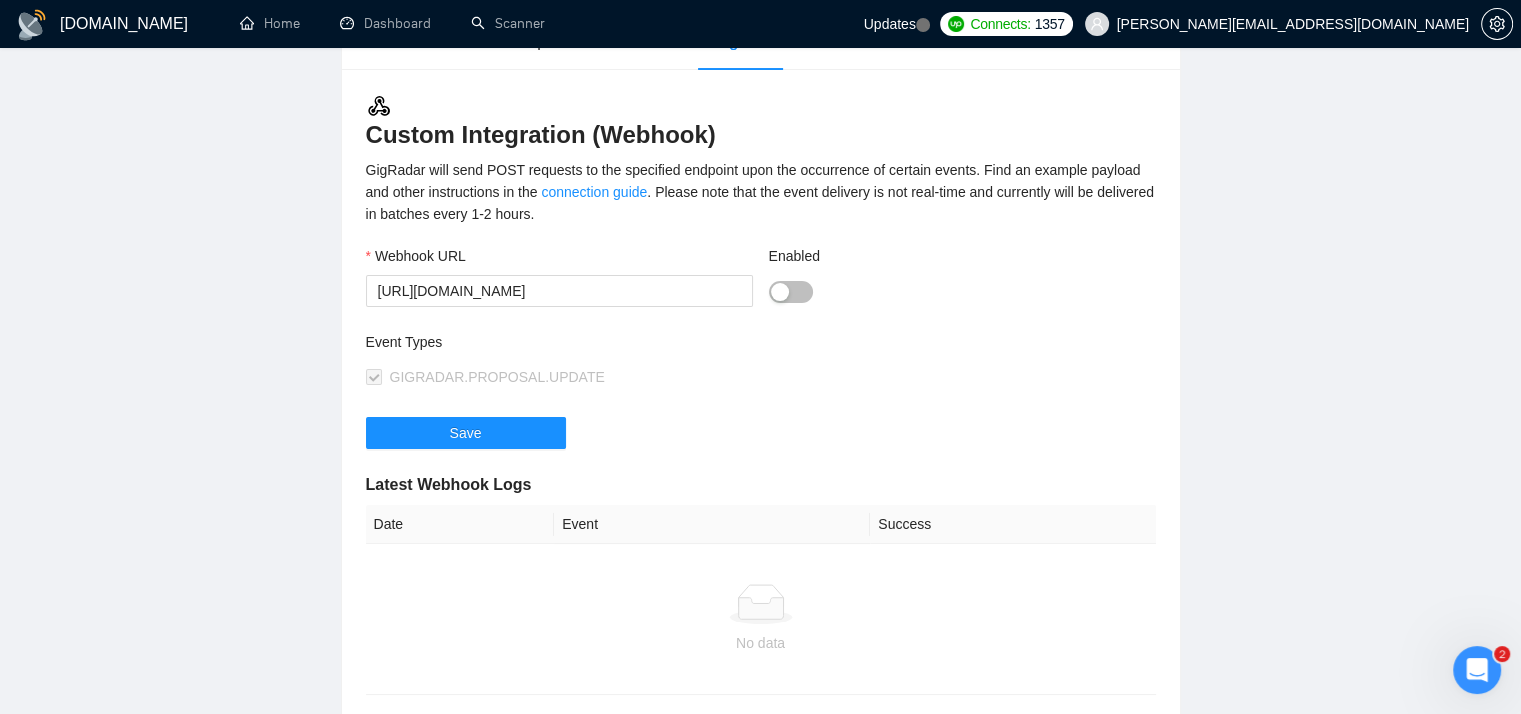 click on "Webhook URL https://hook.eu2.make.com/wnaxgevolae2vc8cq68c0wtgh7qy1hh3 Enabled Event Types GIGRADAR.PROPOSAL.UPDATE Save" at bounding box center [761, 359] 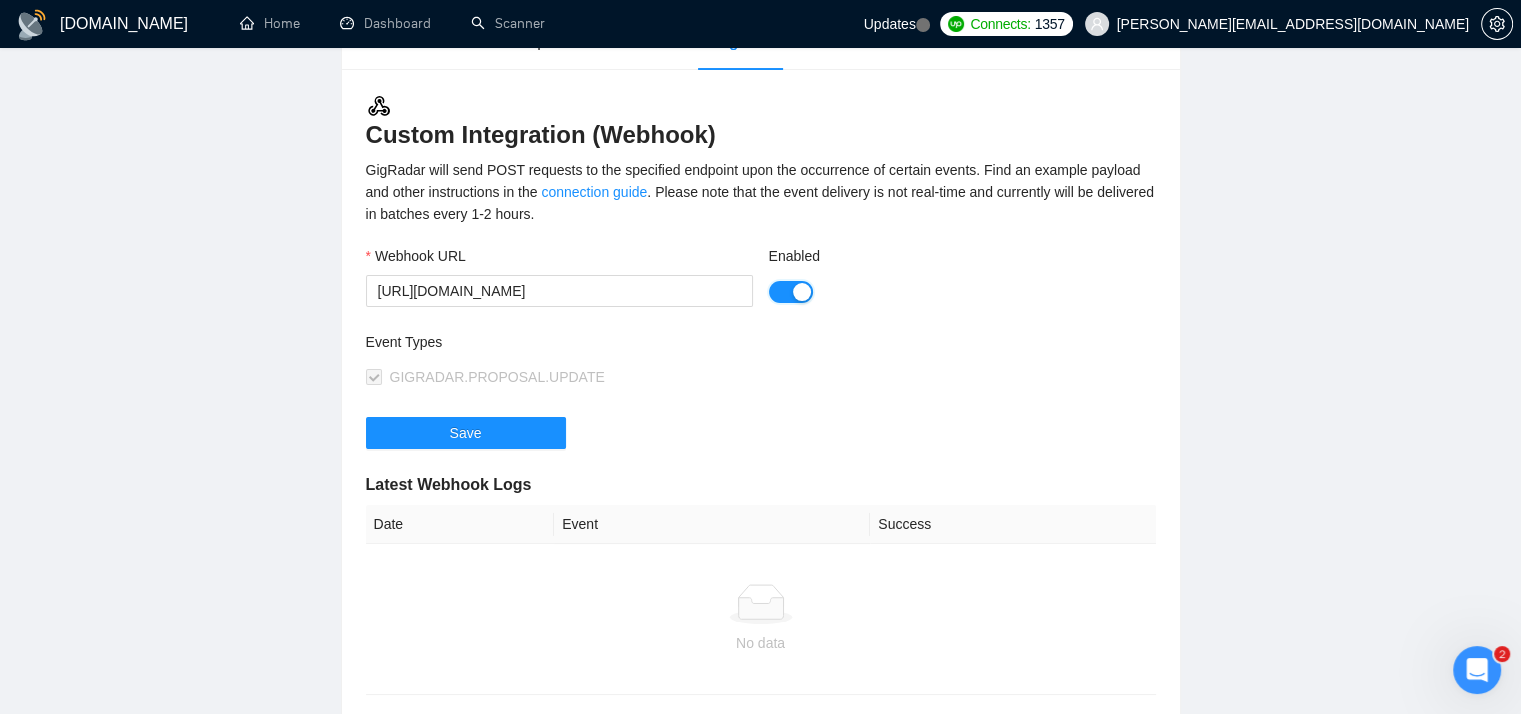 type 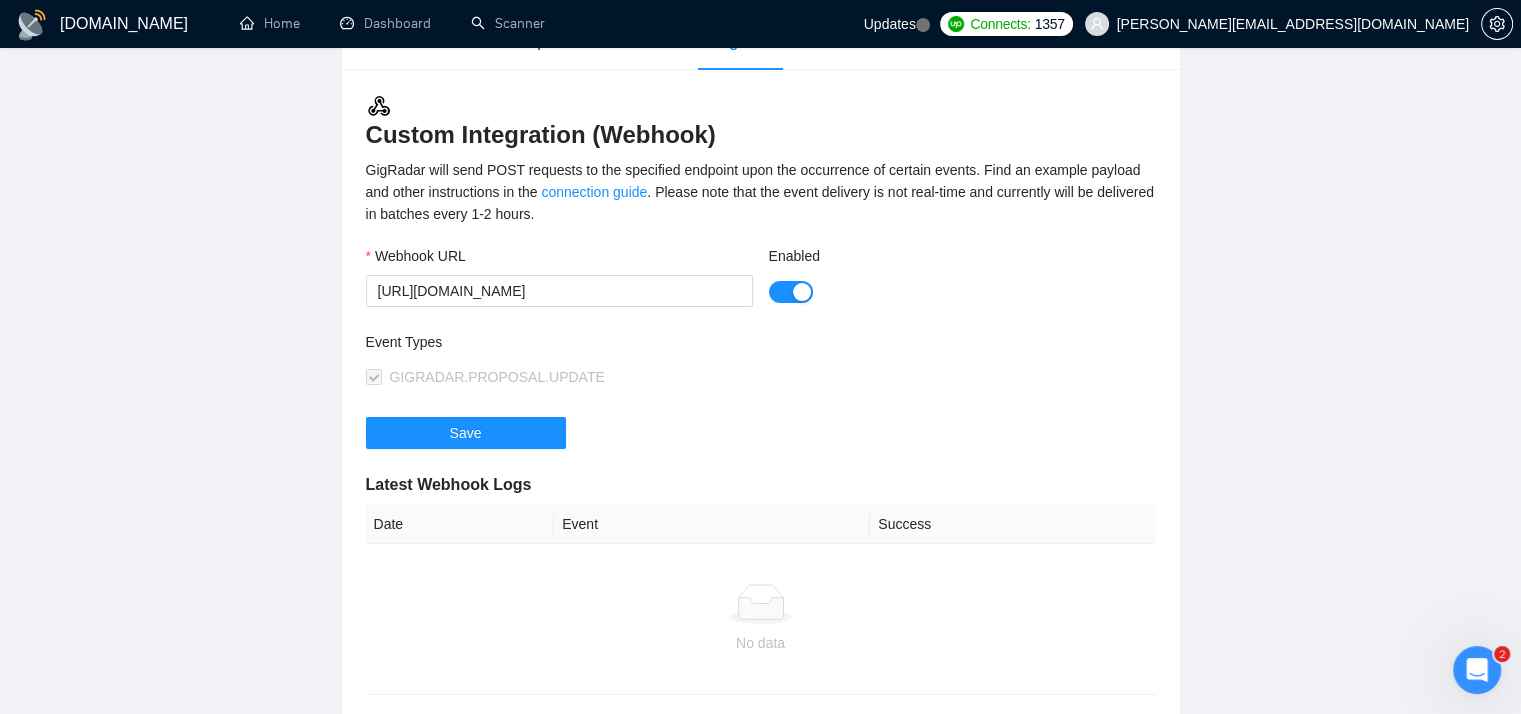 click at bounding box center (962, 291) 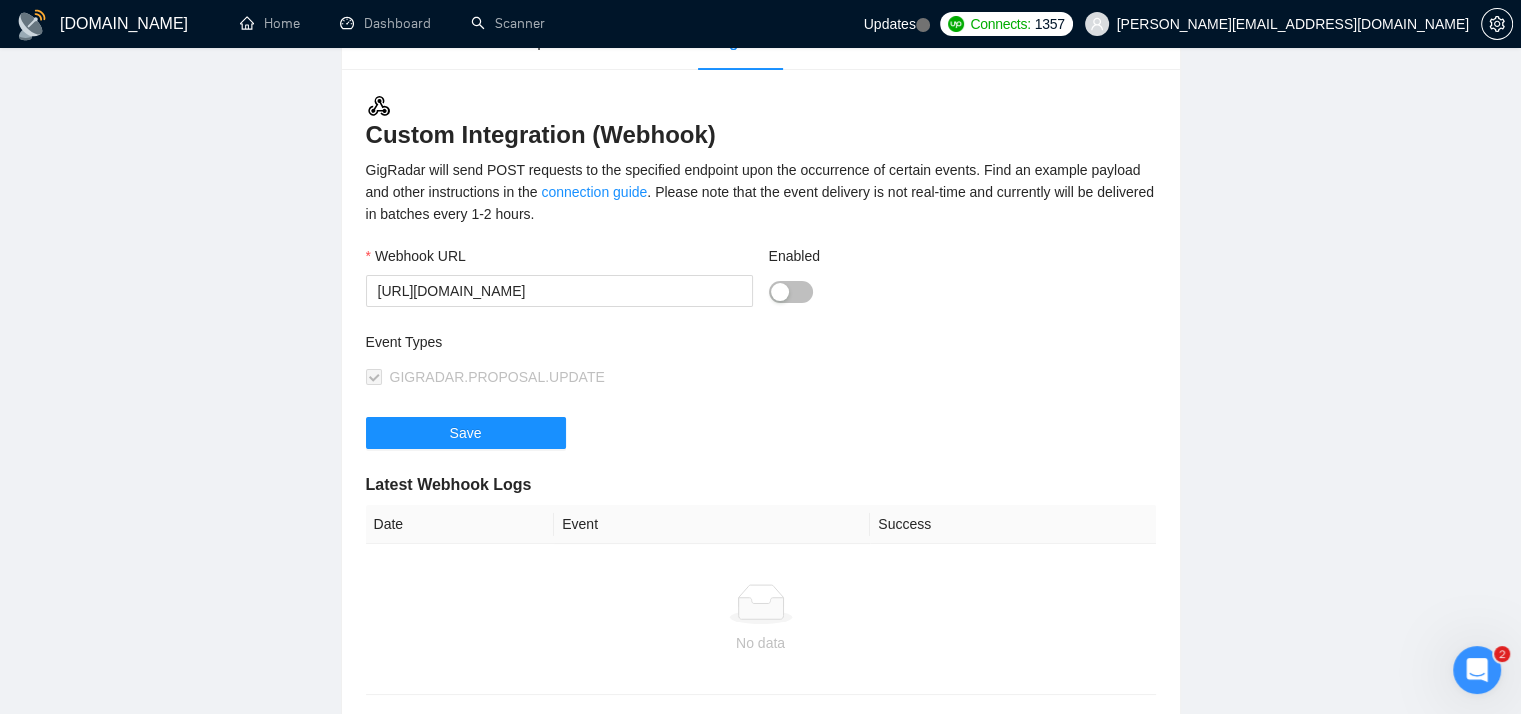 click 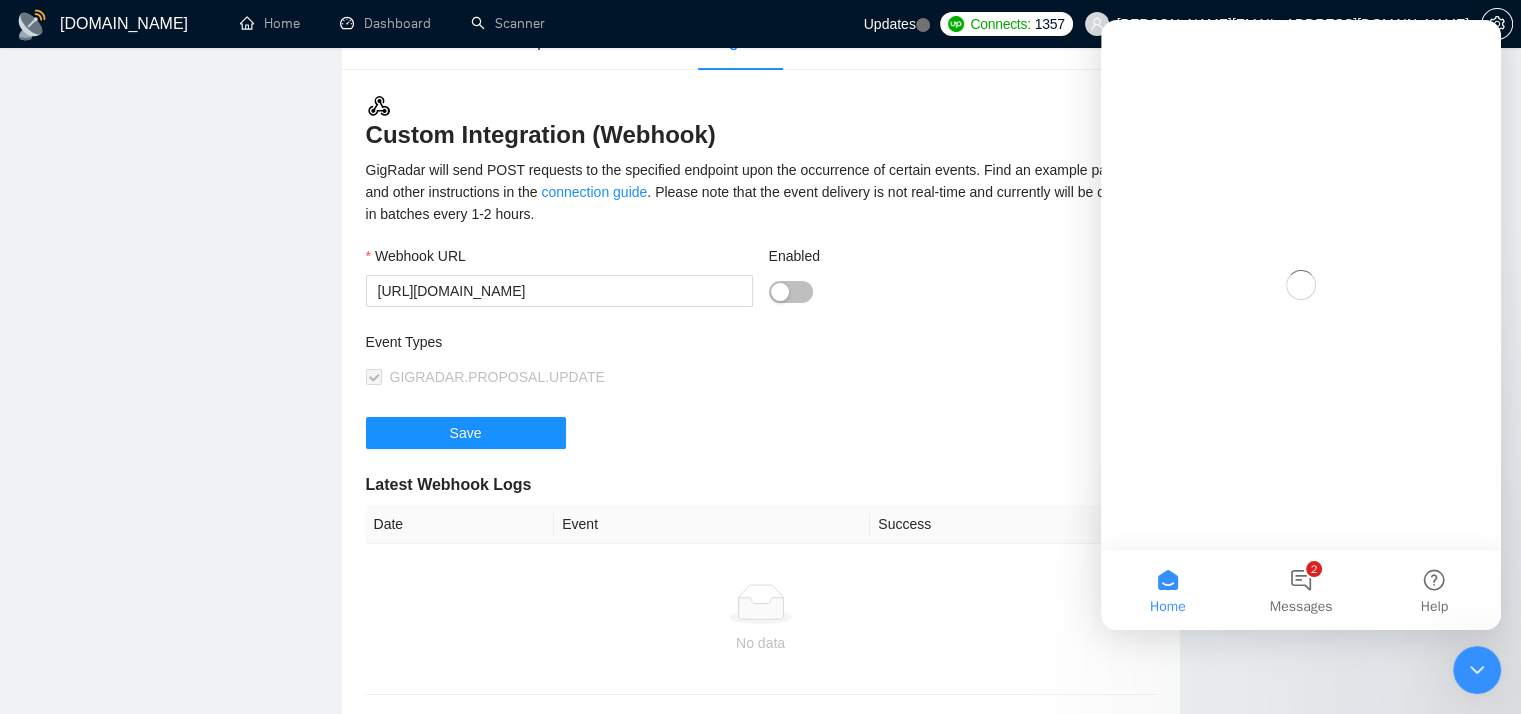 scroll, scrollTop: 0, scrollLeft: 0, axis: both 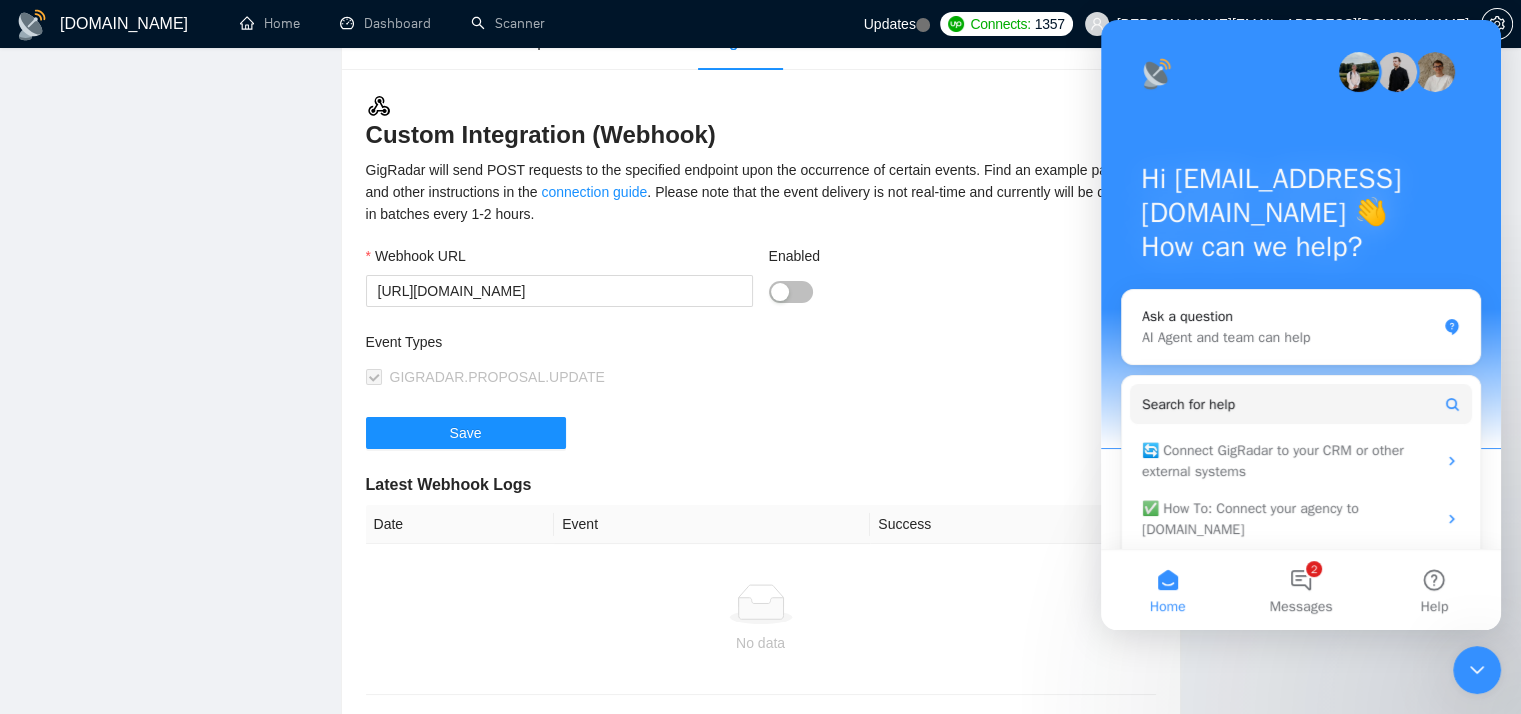 click on "GigRadar.io Home Dashboard Scanner Updates
Connects: 1357 dmytro@tytarenko.com.ua Team Settings dmytro@tytarenko.com.ua Preferences Subscription Members Integrations Limits  Custom Integration (Webhook) GigRadar will send POST requests to the specified endpoint upon the occurrence of certain events. Find an example payload and other instructions in the   connection guide . Please note that the event delivery is not real-time and currently will be delivered in batches every 1-2 hours. Webhook URL https://hook.eu2.make.com/wnaxgevolae2vc8cq68c0wtgh7qy1hh3 Enabled Event Types GIGRADAR.PROPOSAL.UPDATE Save Latest Webhook Logs Date Event Success No data Need help? We are here to help you integrate GigRadar into your systems. Integration Tutorial   Contact Support GigRadar.io 1.21.0 (dev) @vadymhimself   2025 GigRadar.io | All Rights Reserved." at bounding box center [760, 414] 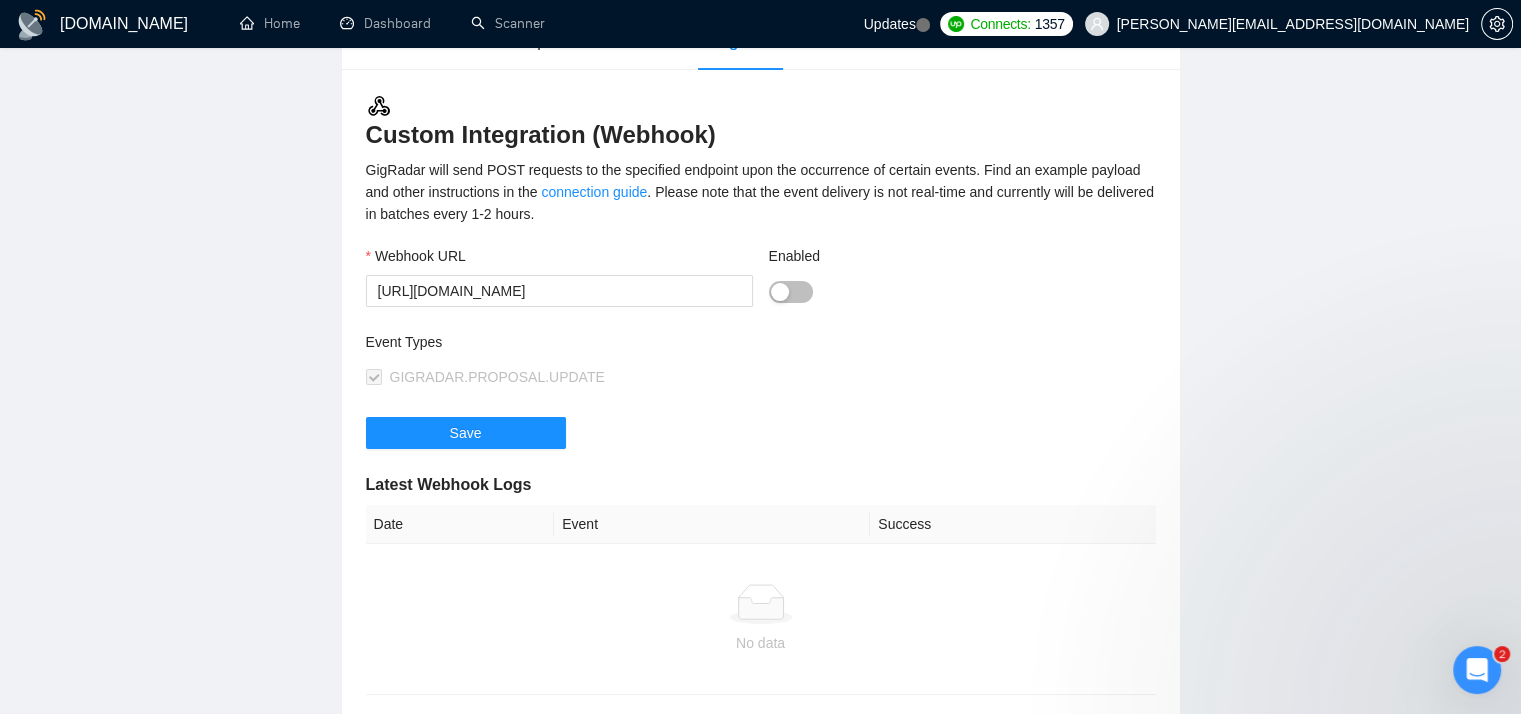 scroll, scrollTop: 0, scrollLeft: 0, axis: both 